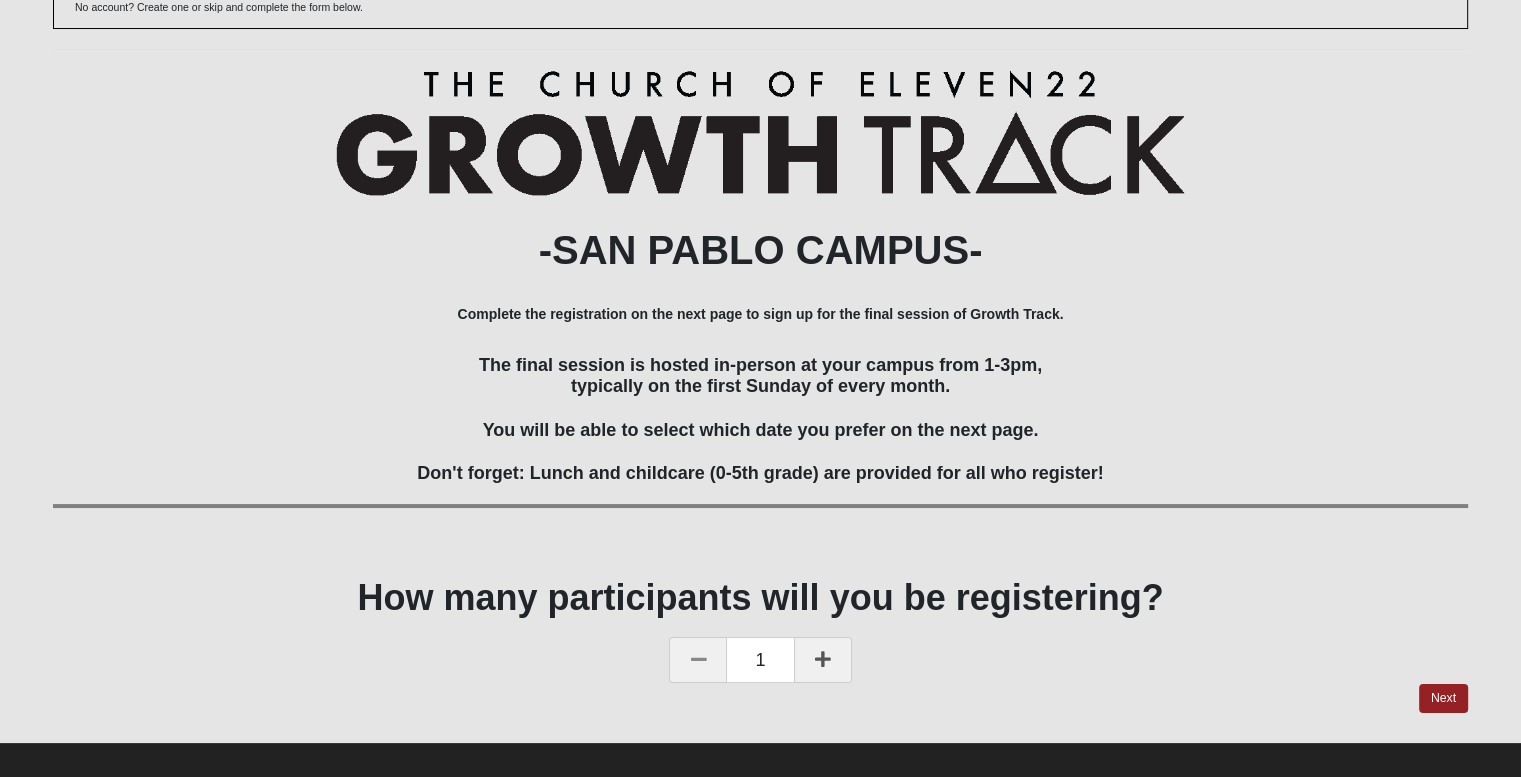 scroll, scrollTop: 176, scrollLeft: 0, axis: vertical 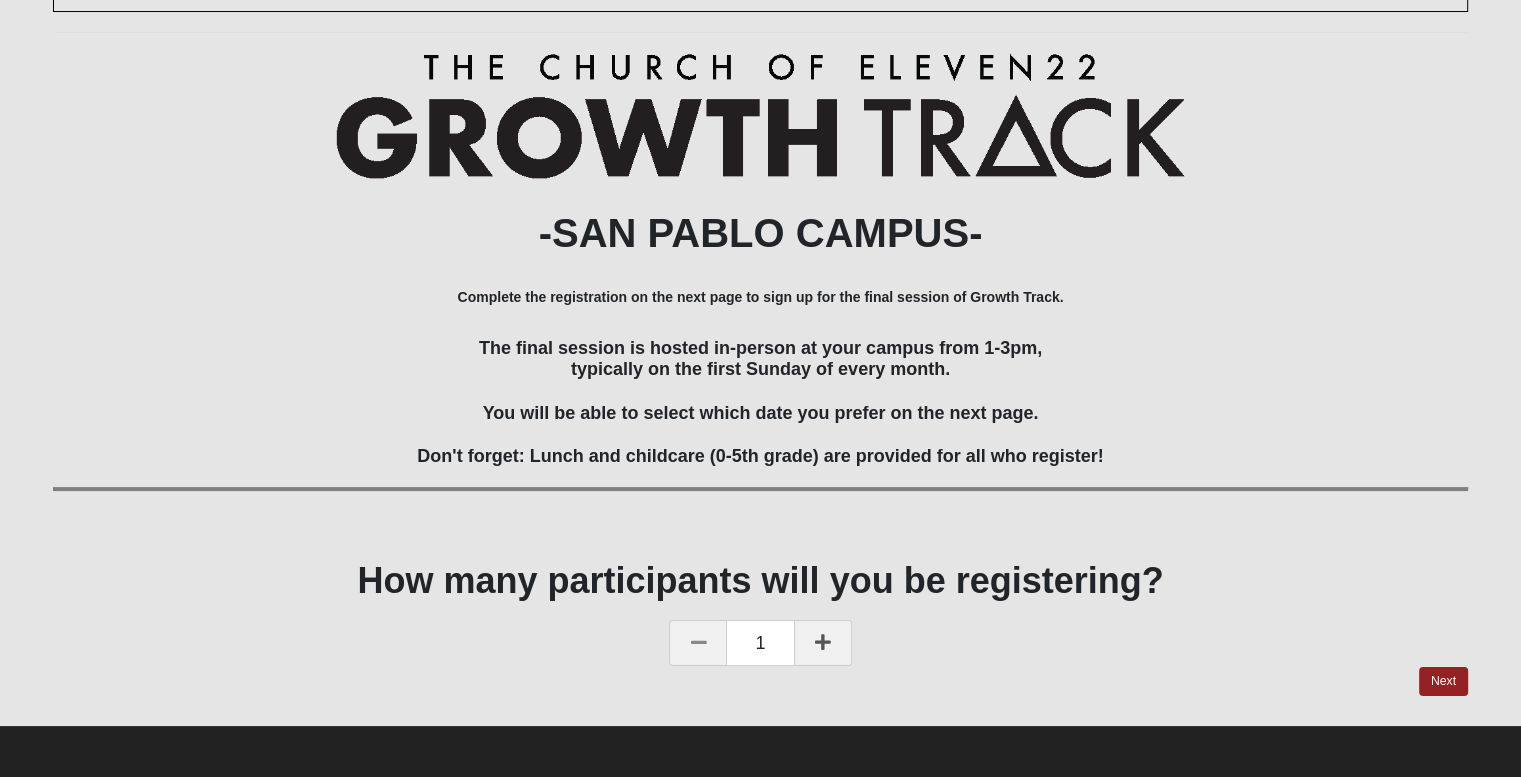 click at bounding box center [823, 643] 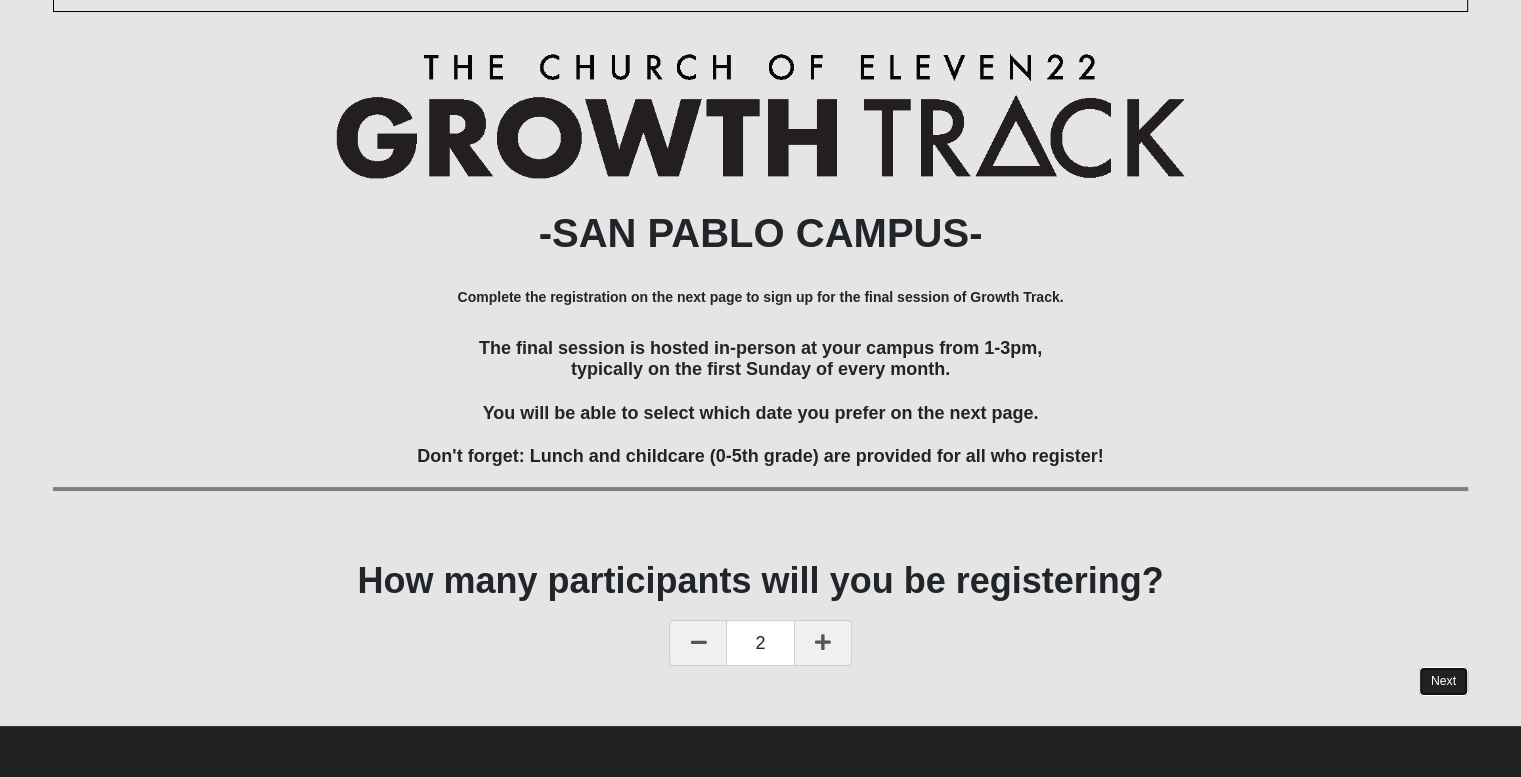 click on "Next" at bounding box center [1443, 681] 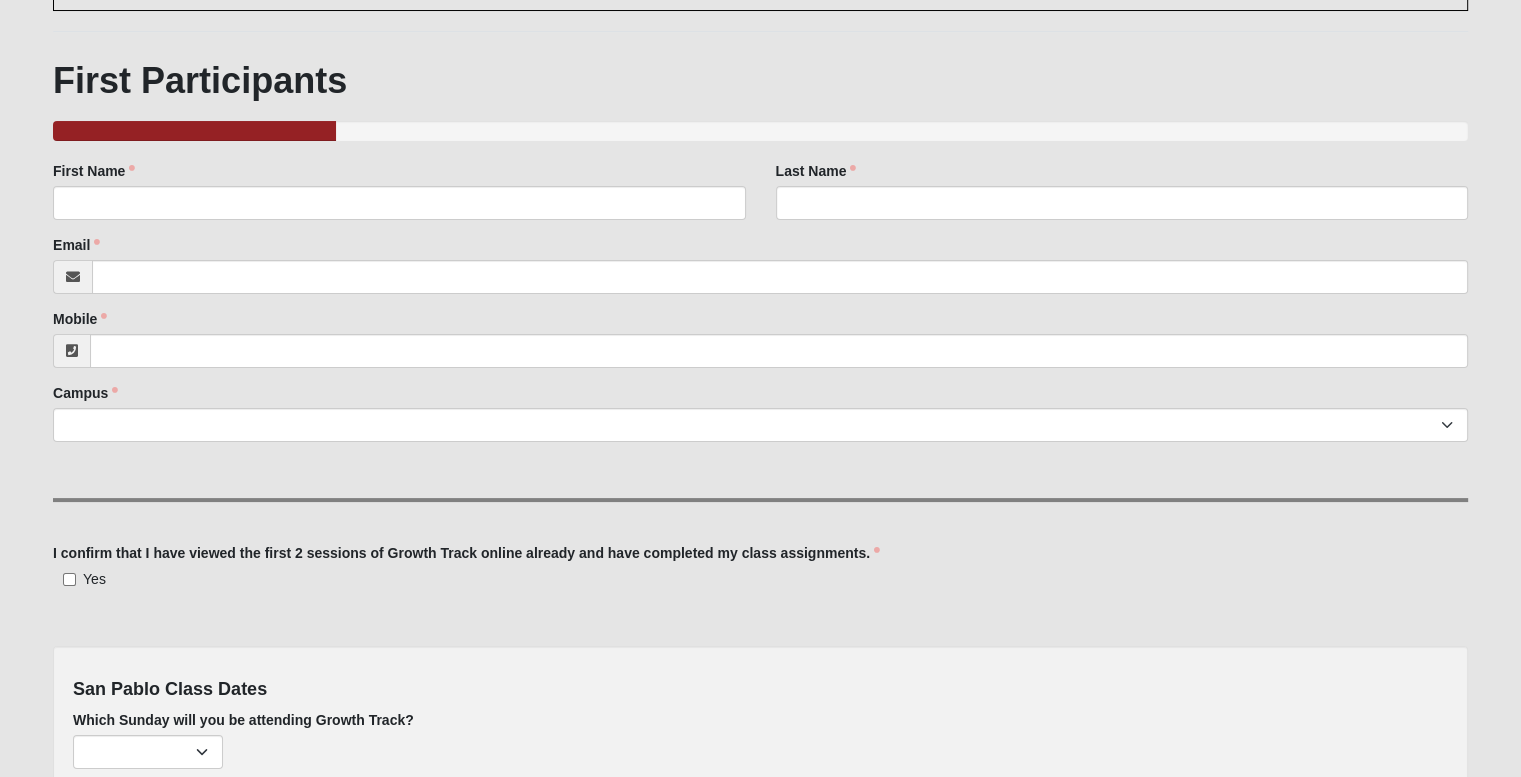 scroll, scrollTop: 0, scrollLeft: 0, axis: both 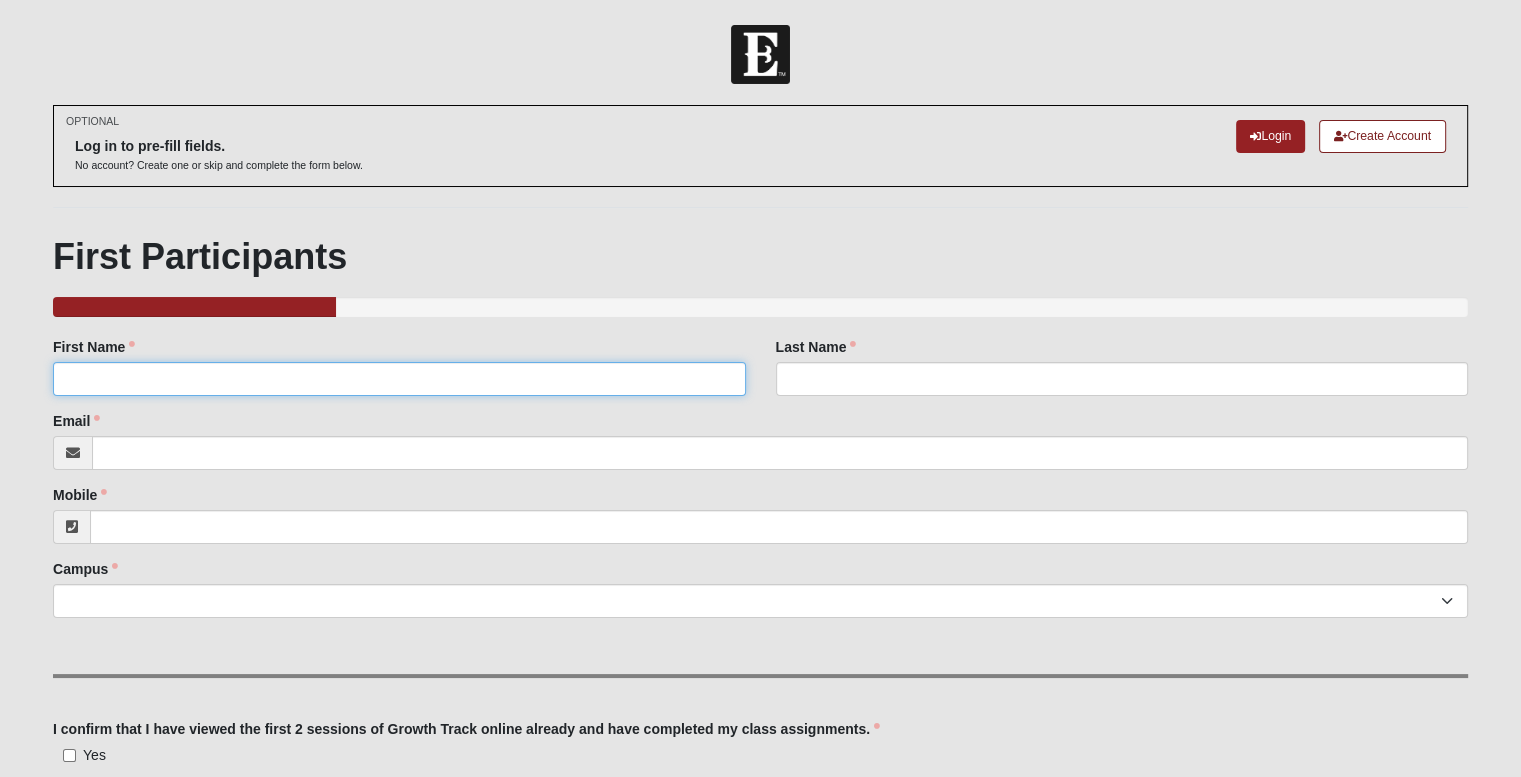click on "First Name" at bounding box center [399, 379] 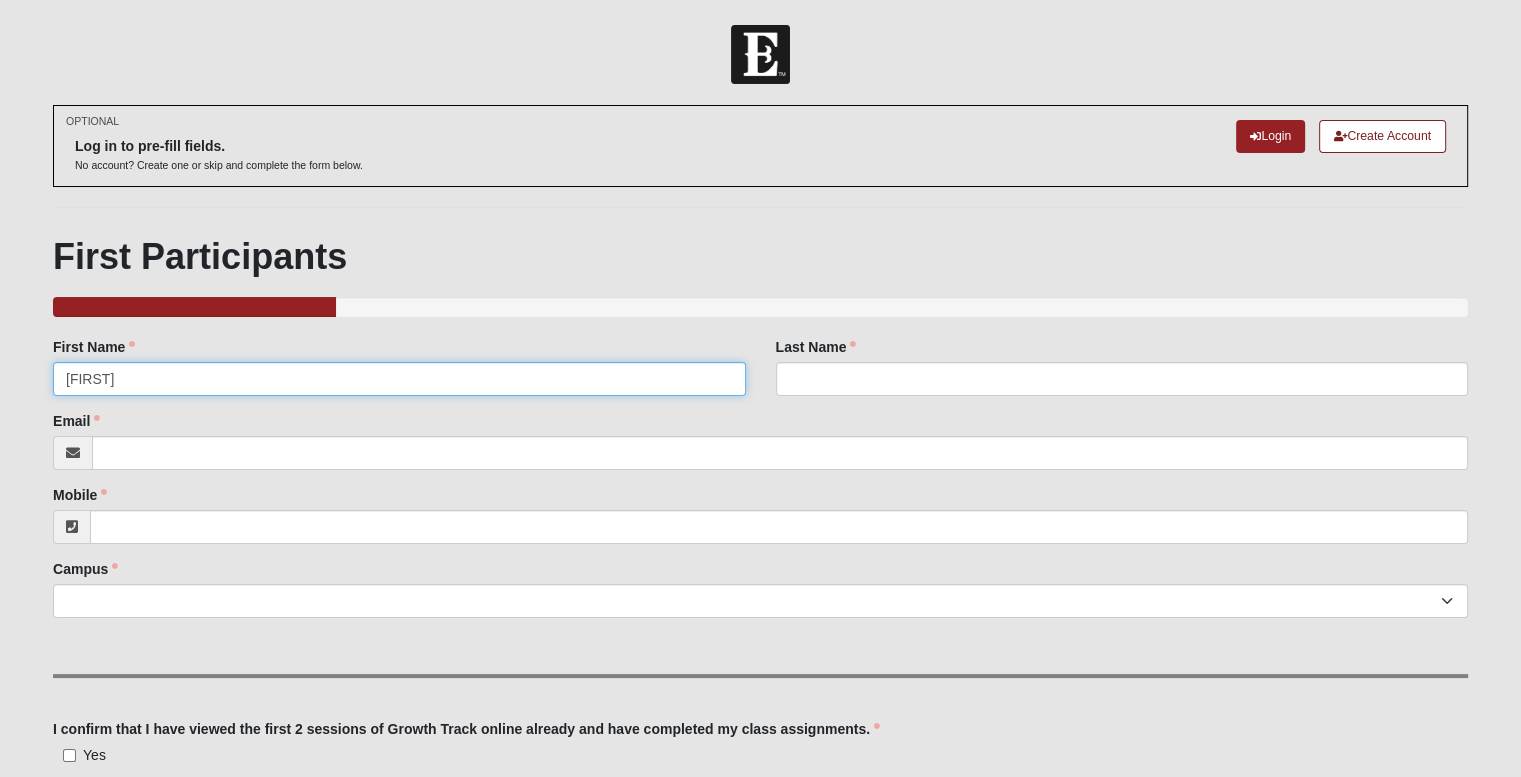 type on "[FIRST]" 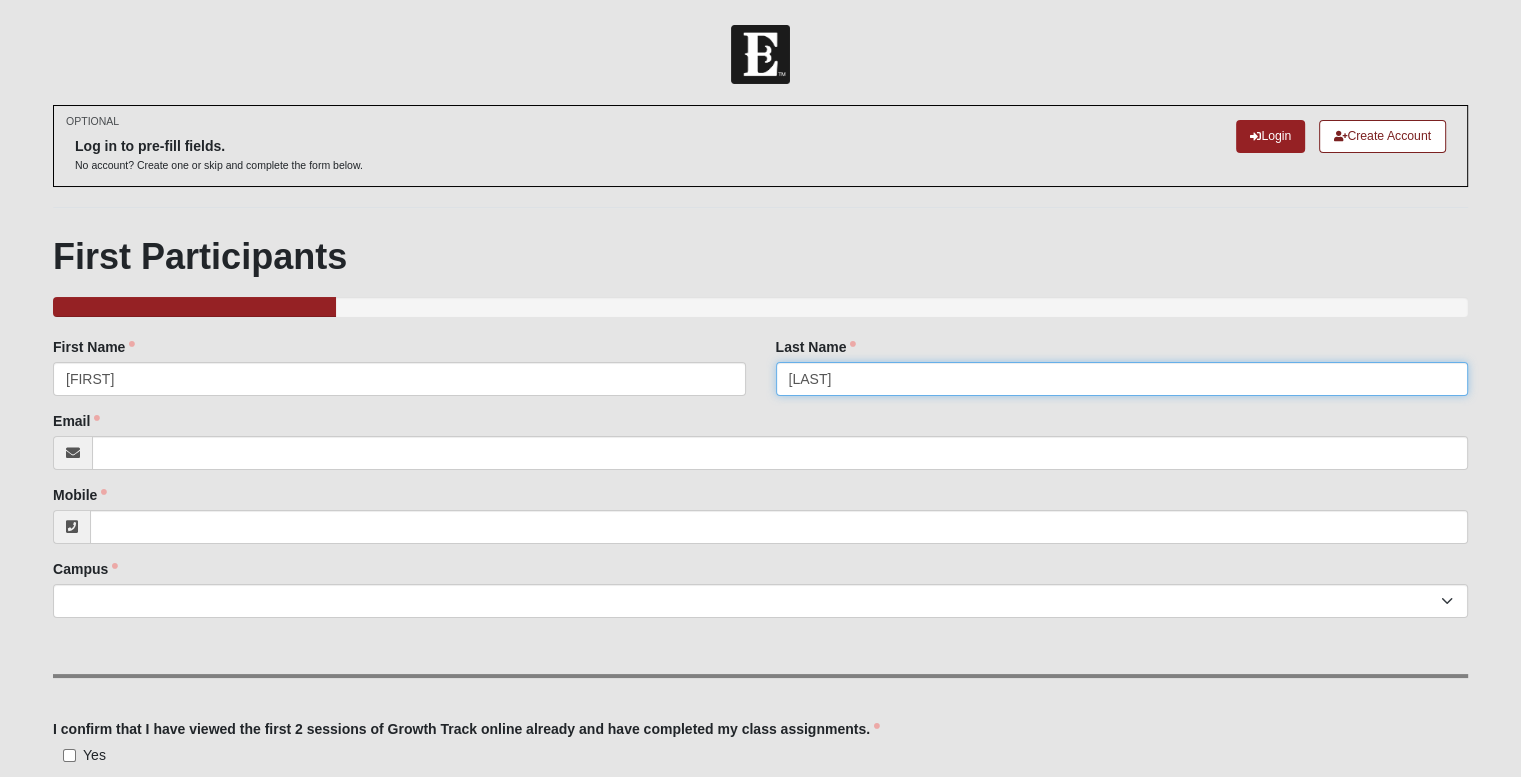 type on "[LAST]" 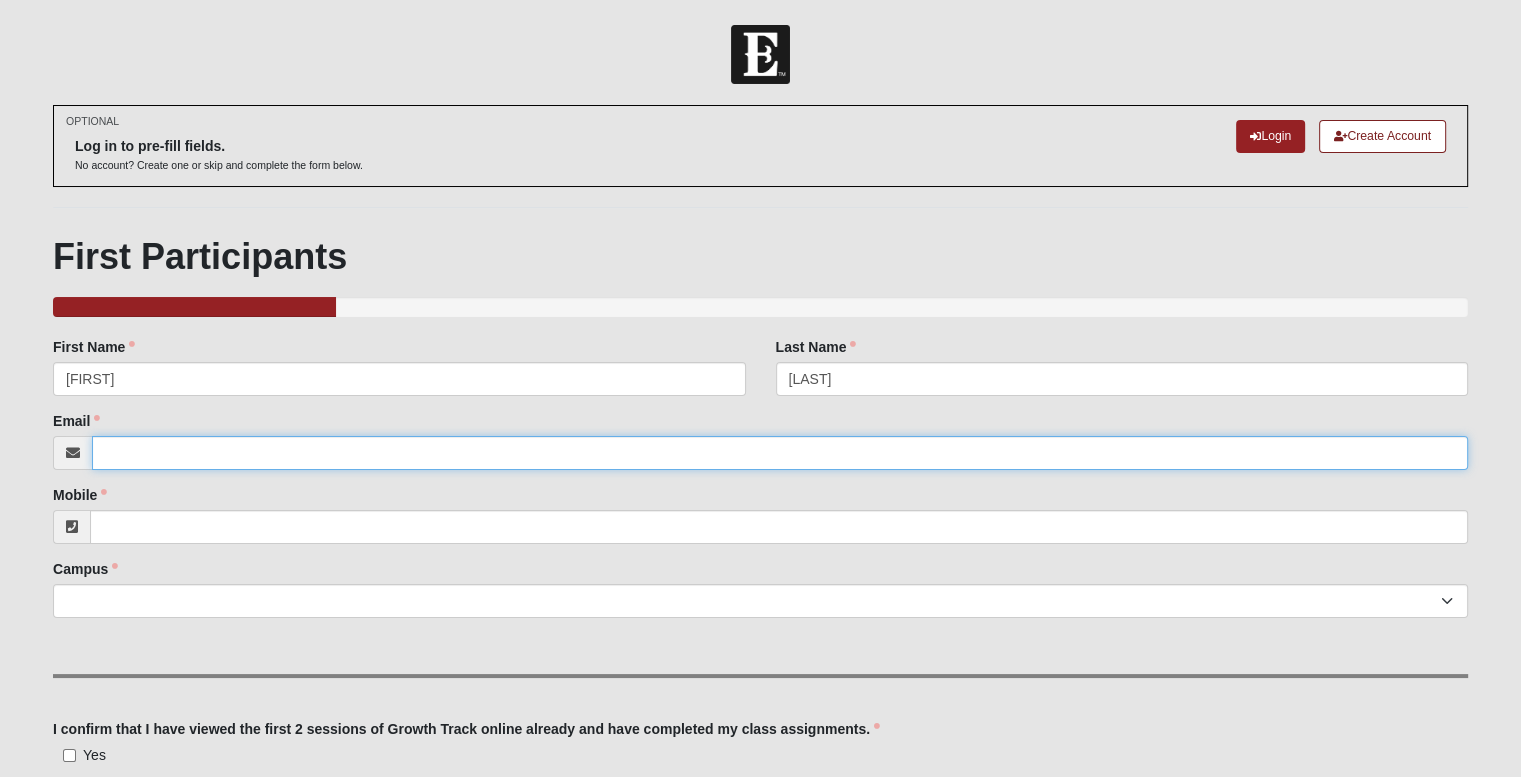 click on "Email" at bounding box center [780, 453] 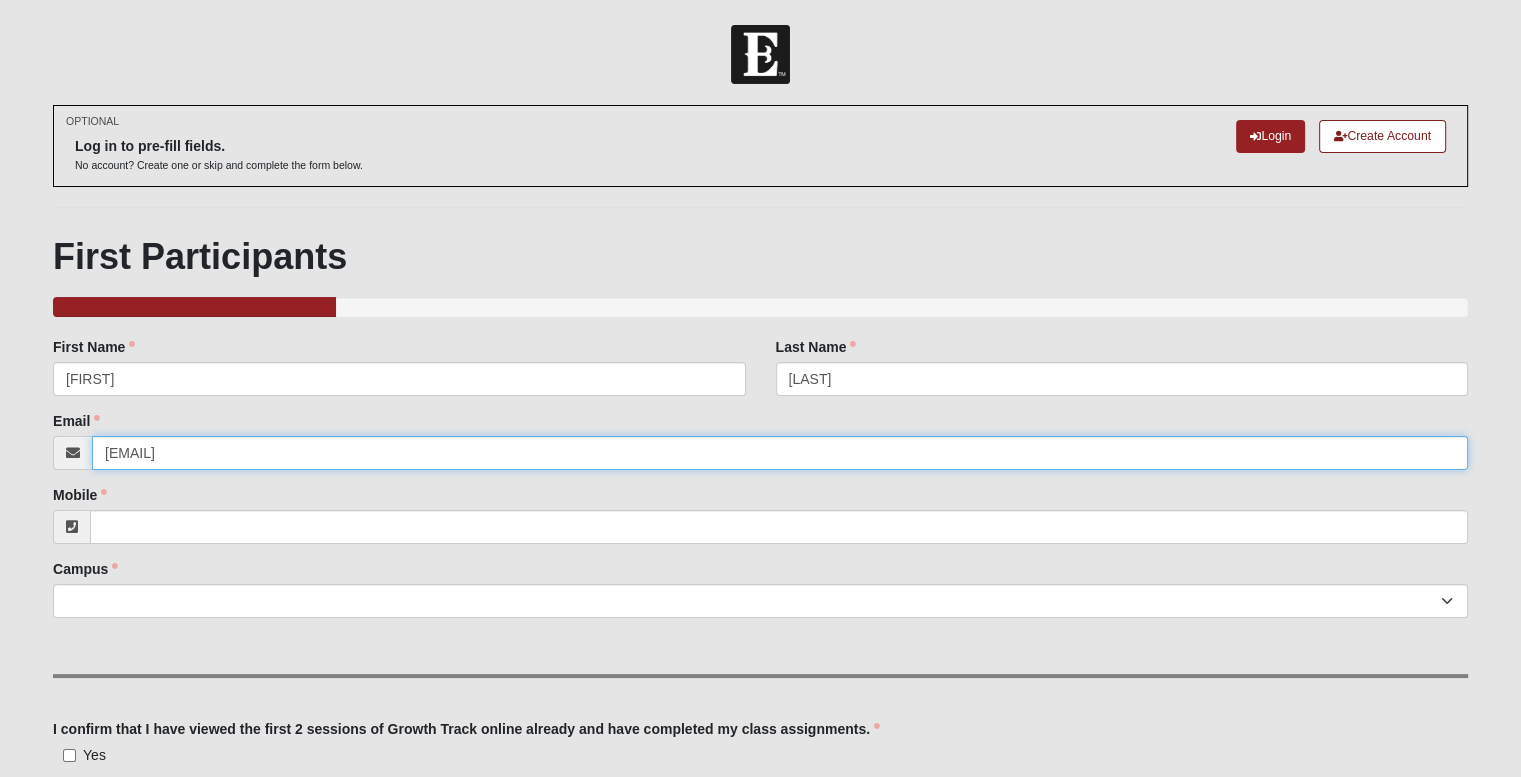 type on "[EMAIL]" 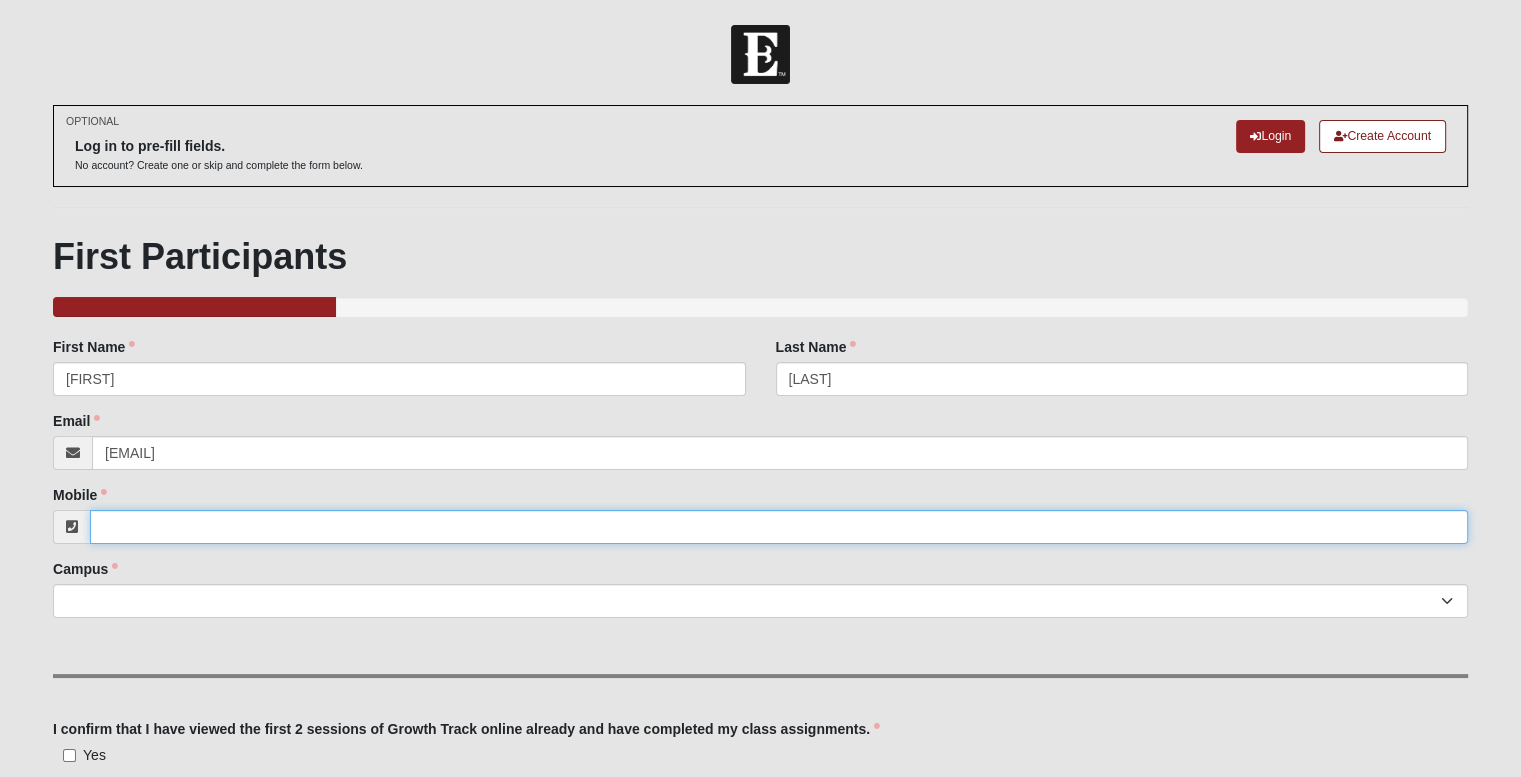 click on "Mobile" at bounding box center [779, 527] 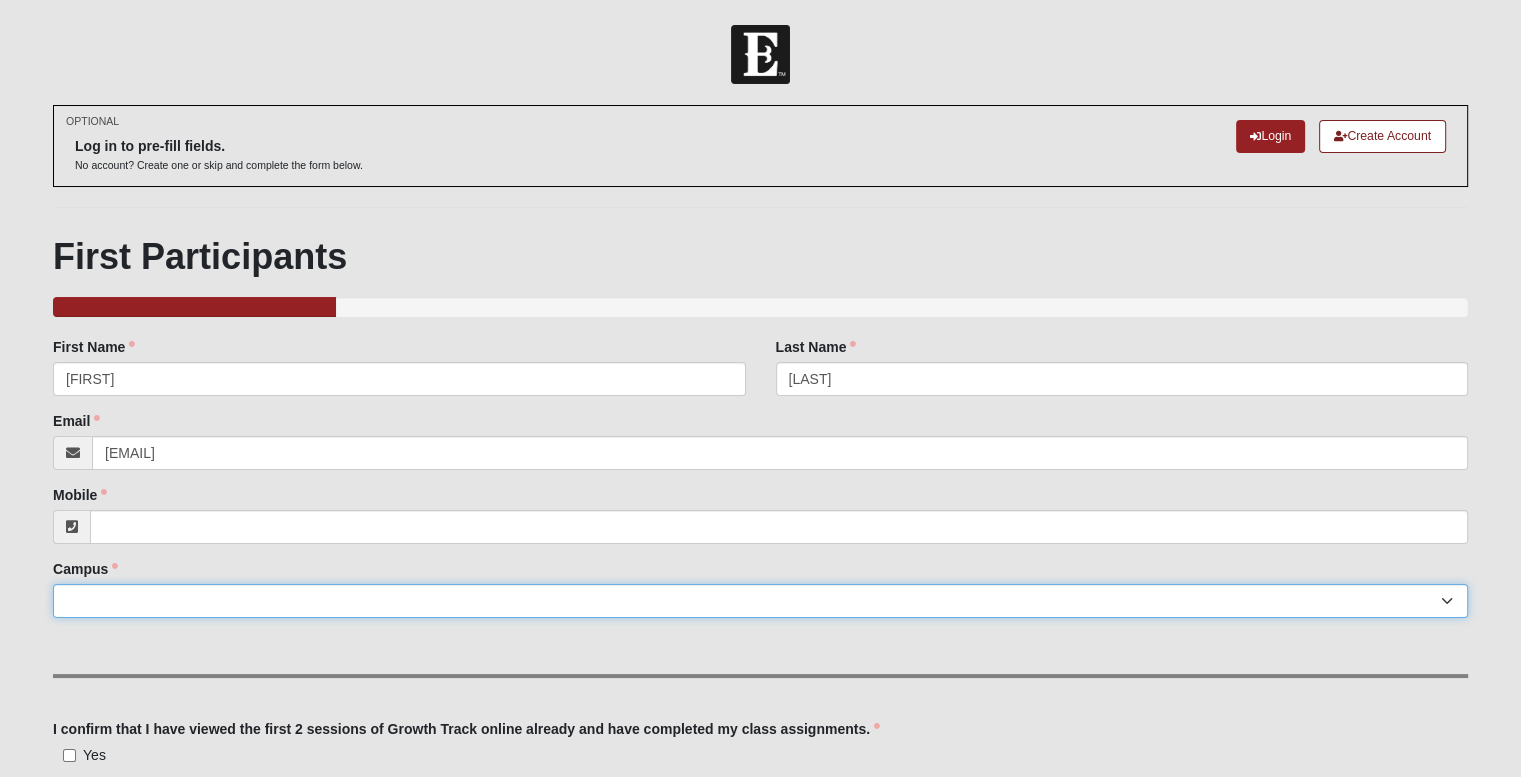 click on "Arlington
Baymeadows
Eleven22 Online
Fleming Island
Jesup
Mandarin
North Jax
Orange Park
Outpost
Palatka (Coming Soon)
Ponte Vedra
San Pablo
St. Johns
St. Augustine (Coming Soon)
Wildlight
NONE" at bounding box center [760, 601] 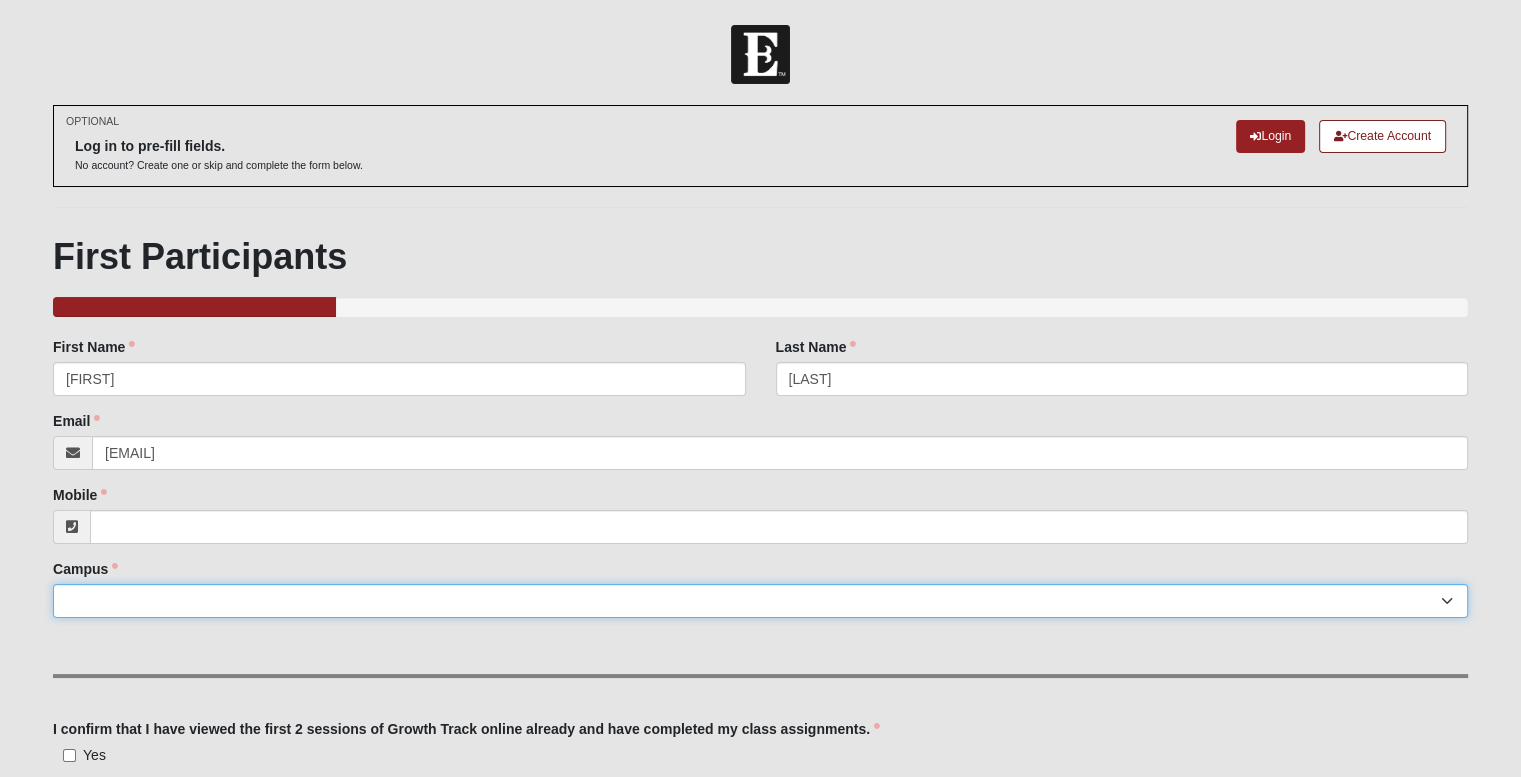 select on "3" 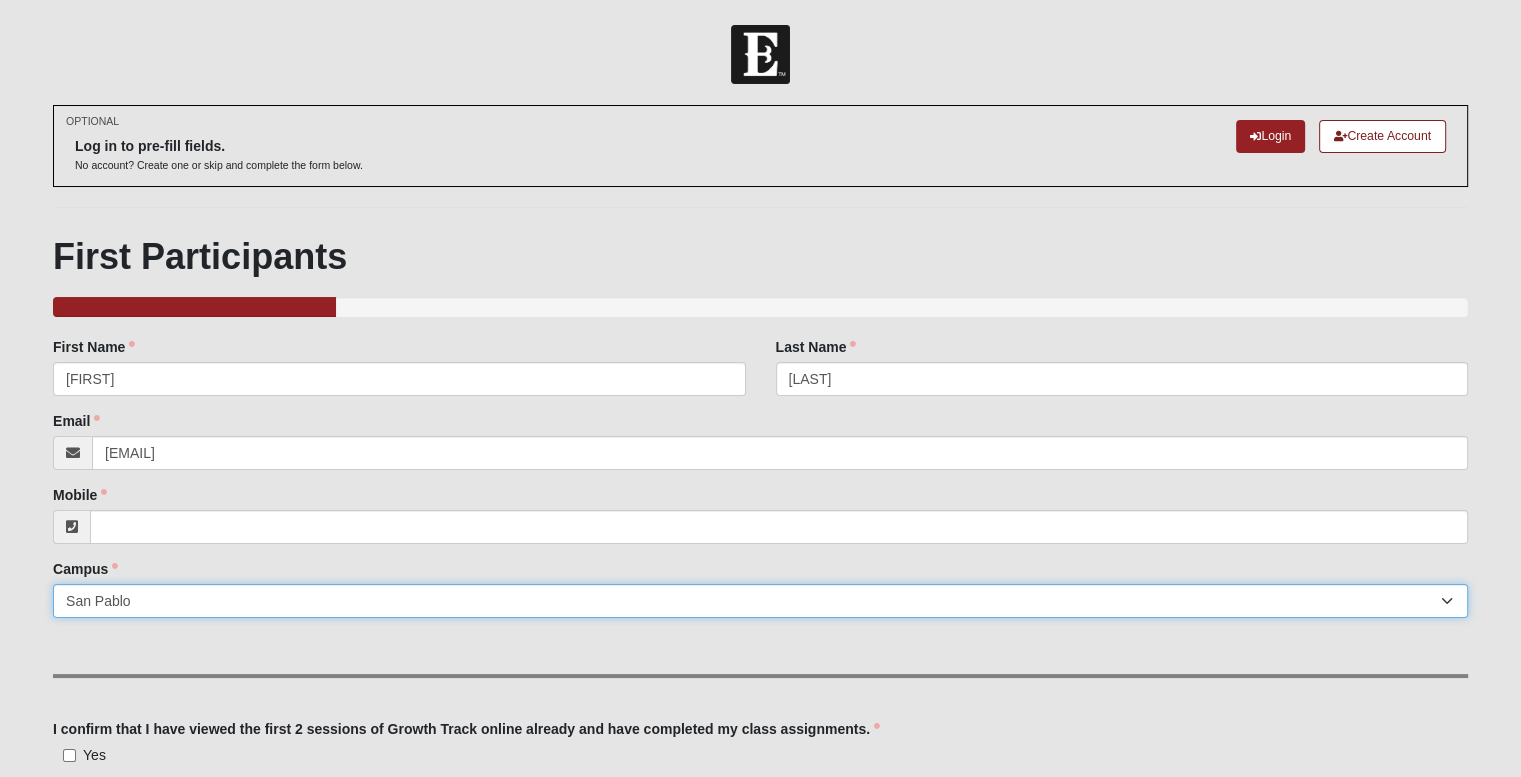 click on "Arlington
Baymeadows
Eleven22 Online
Fleming Island
Jesup
Mandarin
North Jax
Orange Park
Outpost
Palatka (Coming Soon)
Ponte Vedra
San Pablo
St. Johns
St. Augustine (Coming Soon)
Wildlight
NONE" at bounding box center (760, 601) 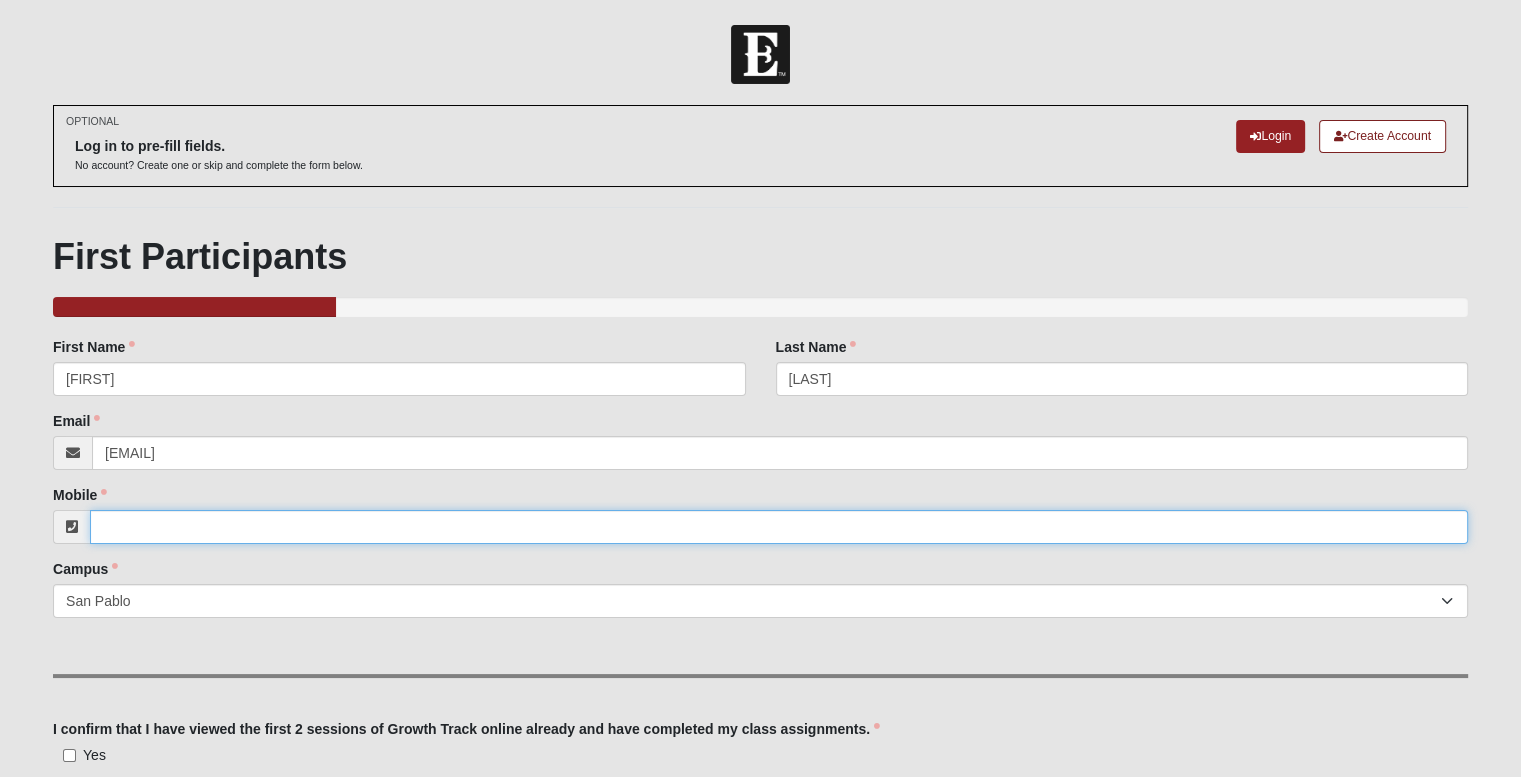 click on "Mobile" at bounding box center (779, 527) 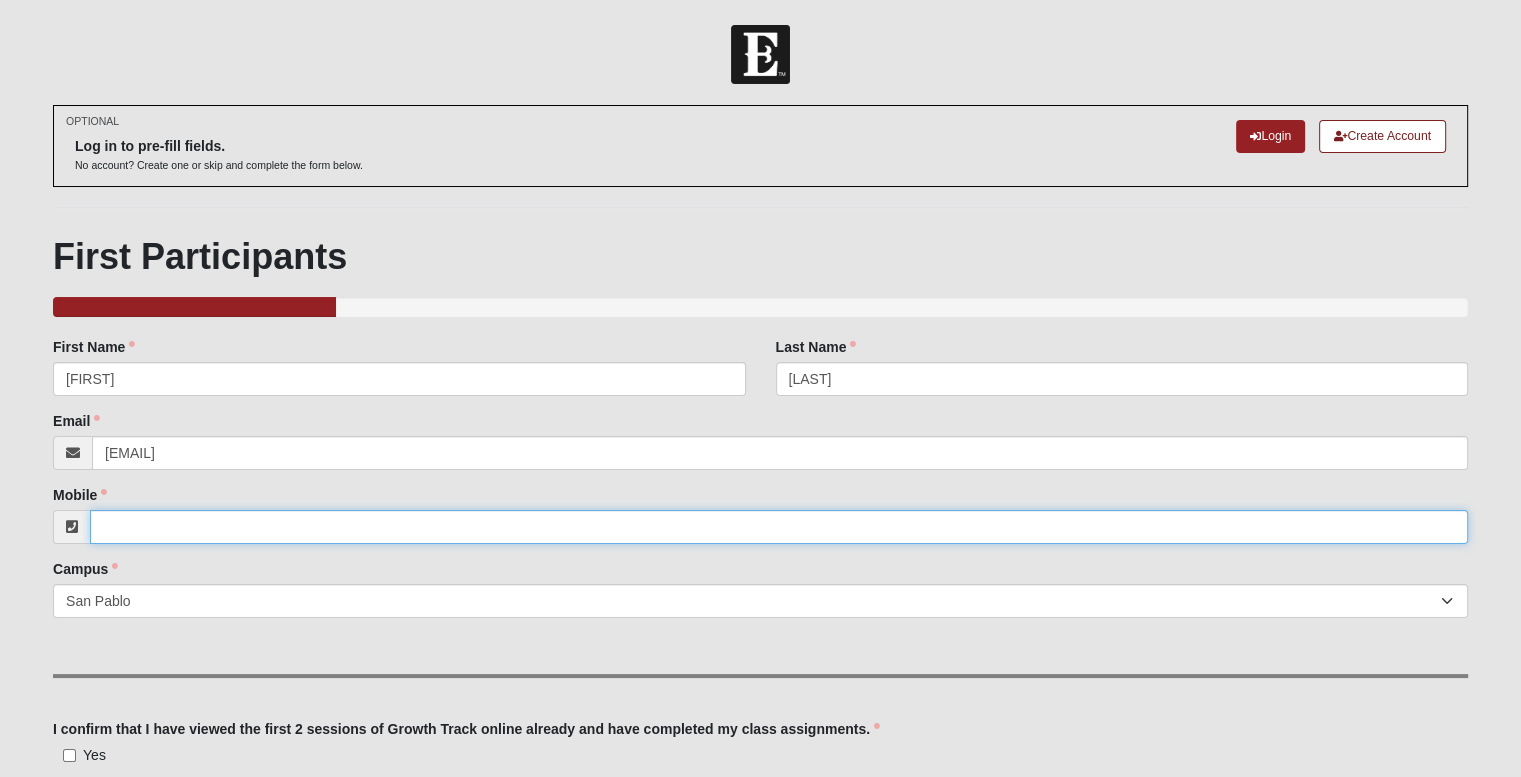 type on "-" 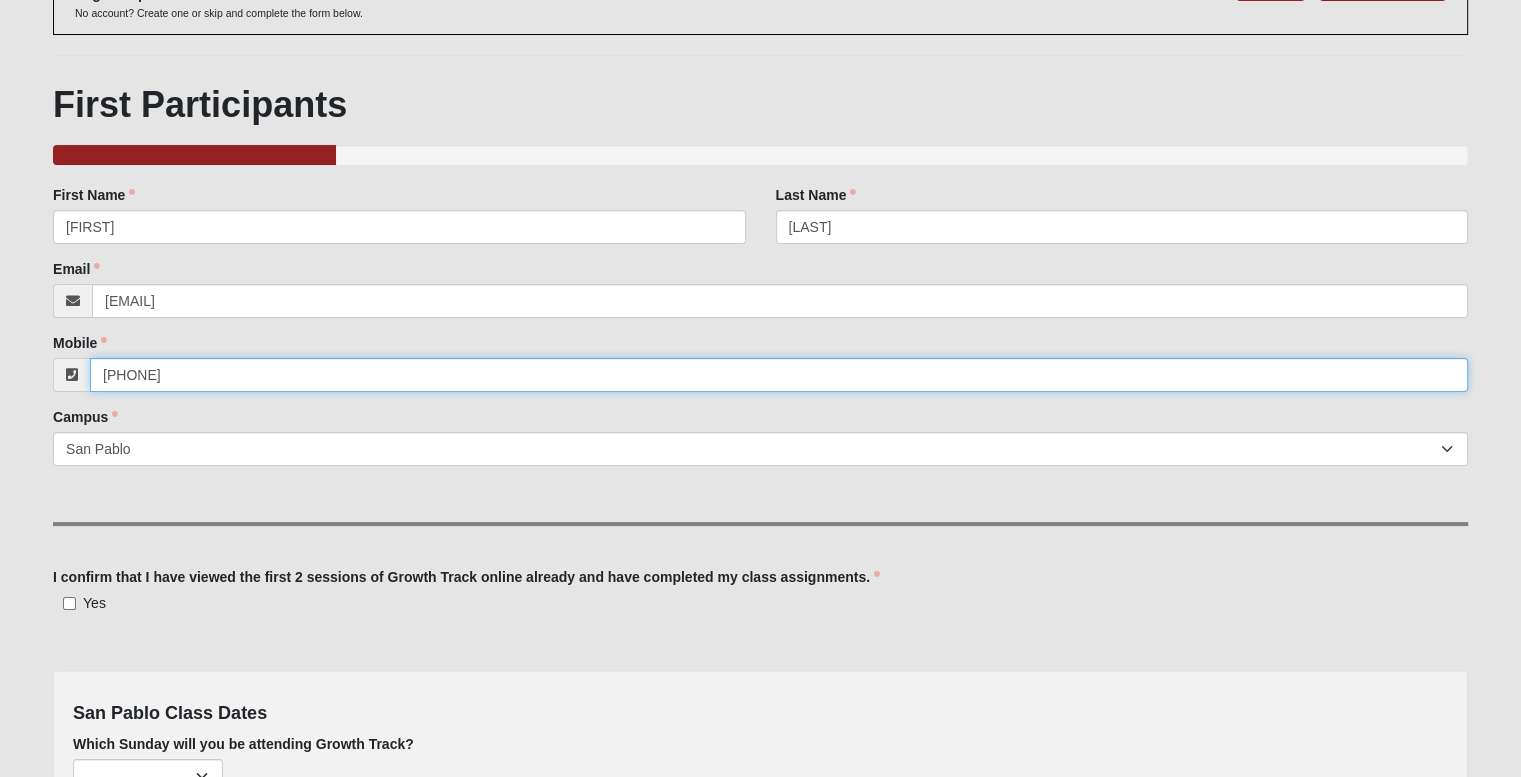 scroll, scrollTop: 168, scrollLeft: 0, axis: vertical 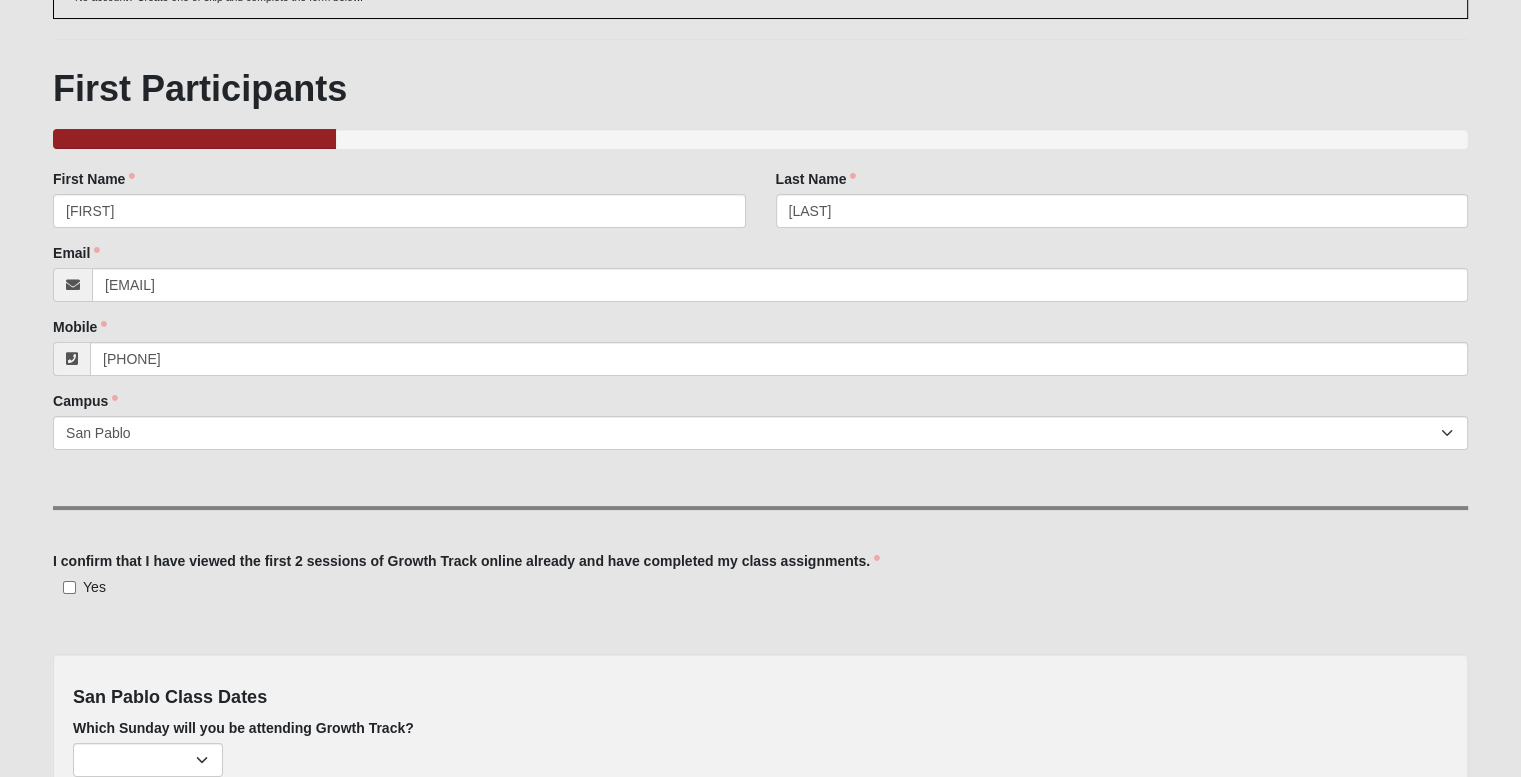 type on "([PHONE_PREFIX]) [PHONE]" 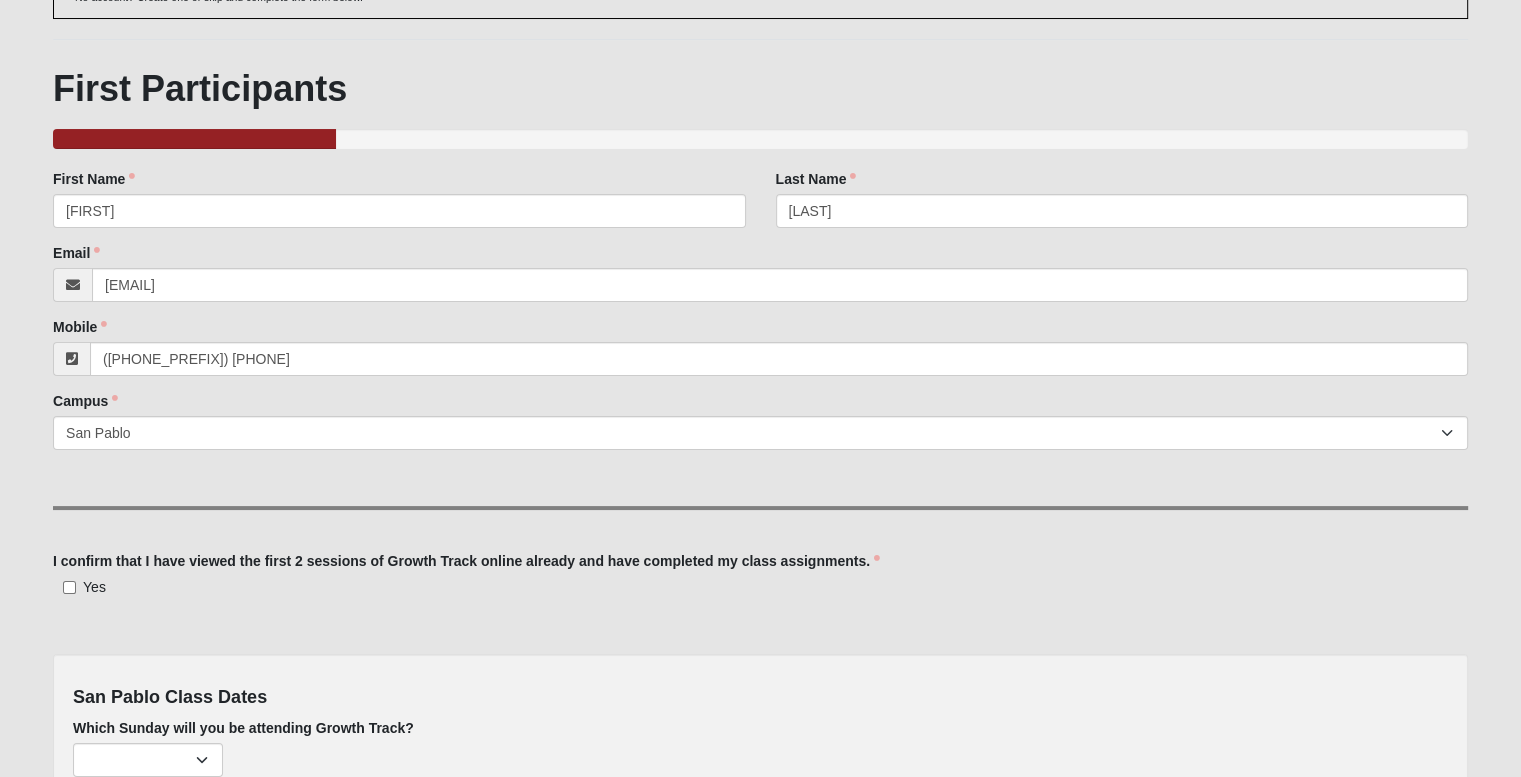 click on "Yes" at bounding box center (94, 587) 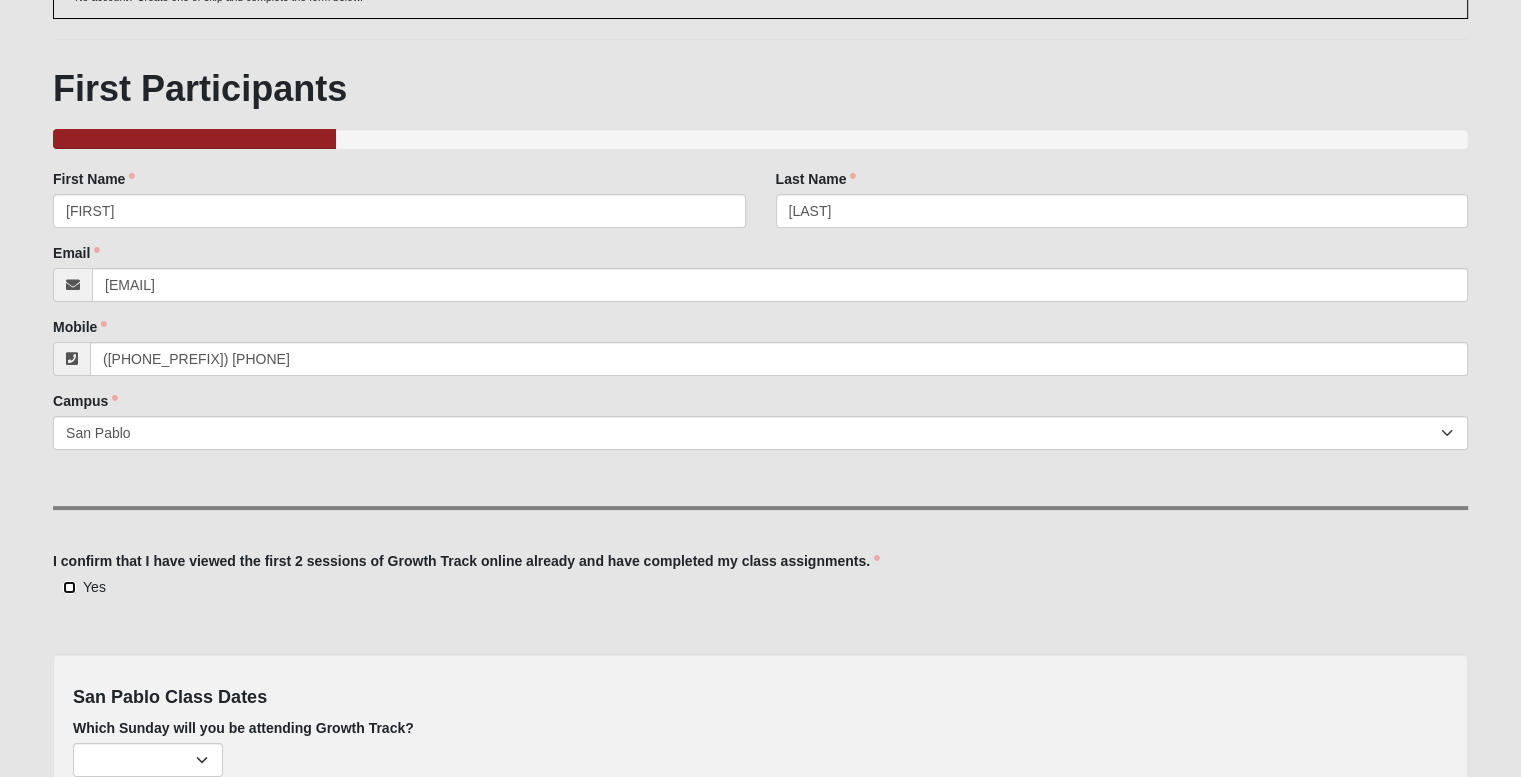 click on "Yes" at bounding box center (69, 587) 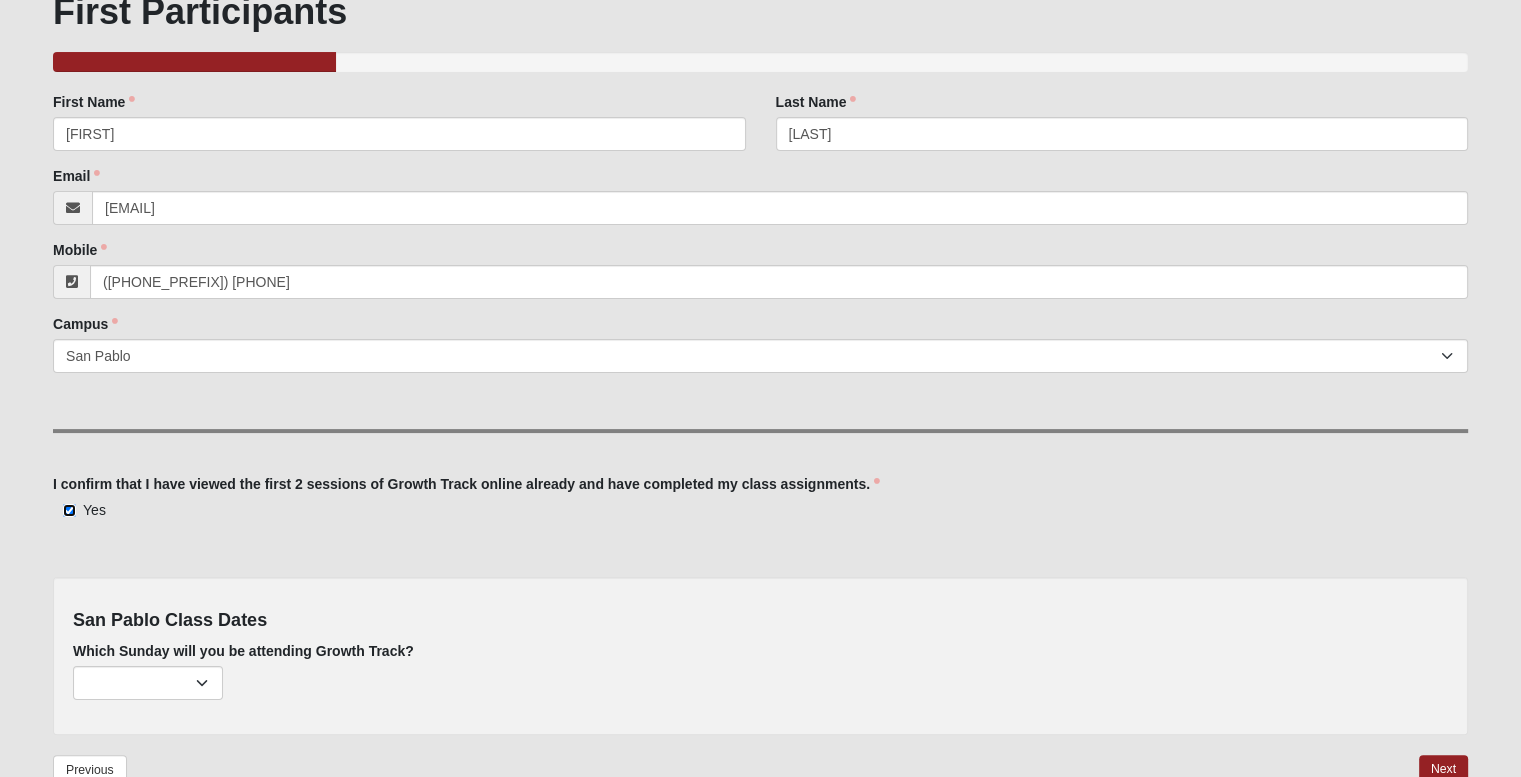 scroll, scrollTop: 357, scrollLeft: 0, axis: vertical 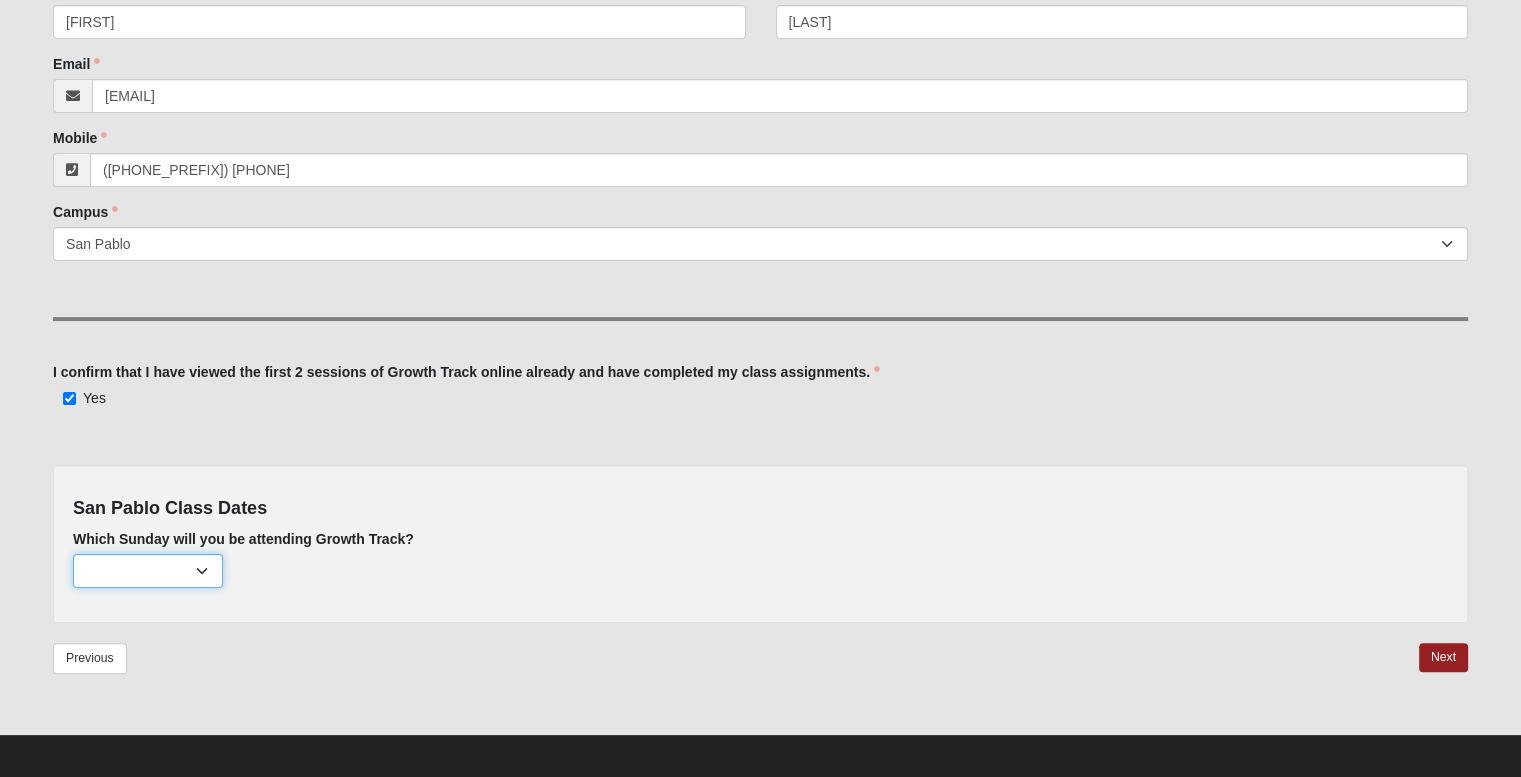click on "[MONTH] [DAY] ([NUMBER] remaining)
[MONTH] [DAY] ([NUMBER] remaining)
[MONTH] [DAY] ([NUMBER] remaining)
[MONTH] [DAY] ([NUMBER] remaining)
[MONTH] [DAY] ([NUMBER] remaining)" at bounding box center [148, 571] 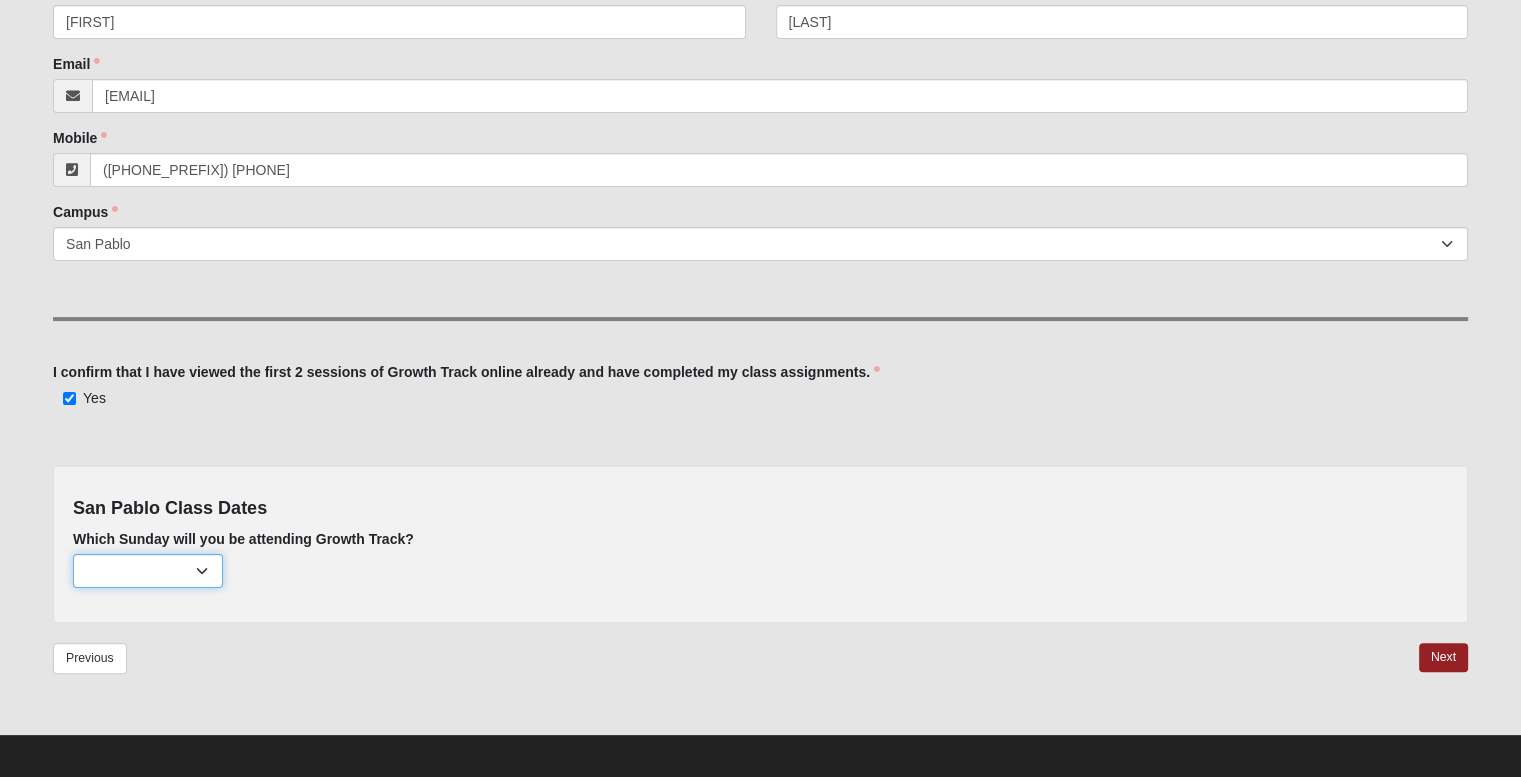 select on "[PHONE_PREFIX]" 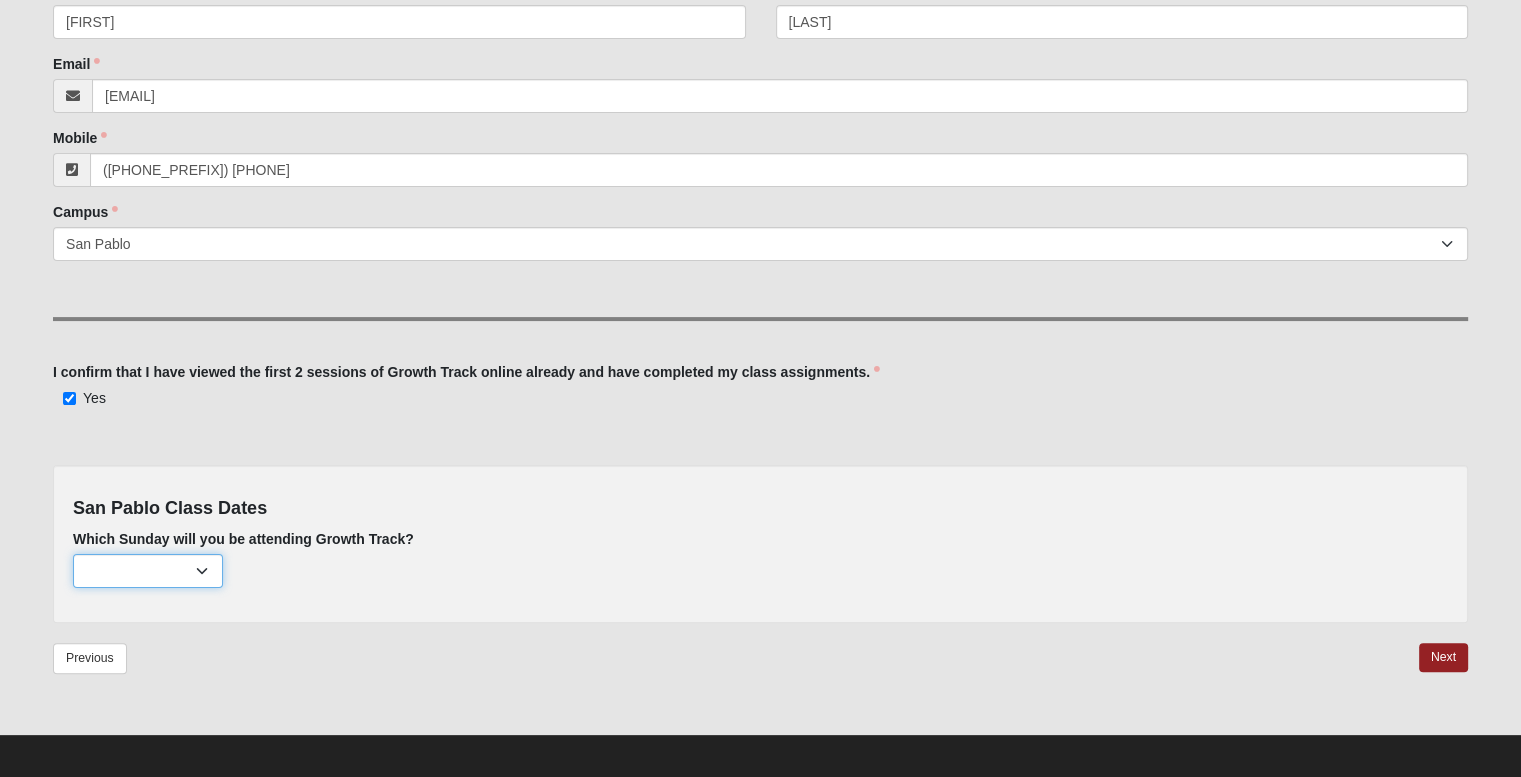 click on "[MONTH] [DAY] ([NUMBER] remaining)
[MONTH] [DAY] ([NUMBER] remaining)
[MONTH] [DAY] ([NUMBER] remaining)
[MONTH] [DAY] ([NUMBER] remaining)
[MONTH] [DAY] ([NUMBER] remaining)" at bounding box center (148, 571) 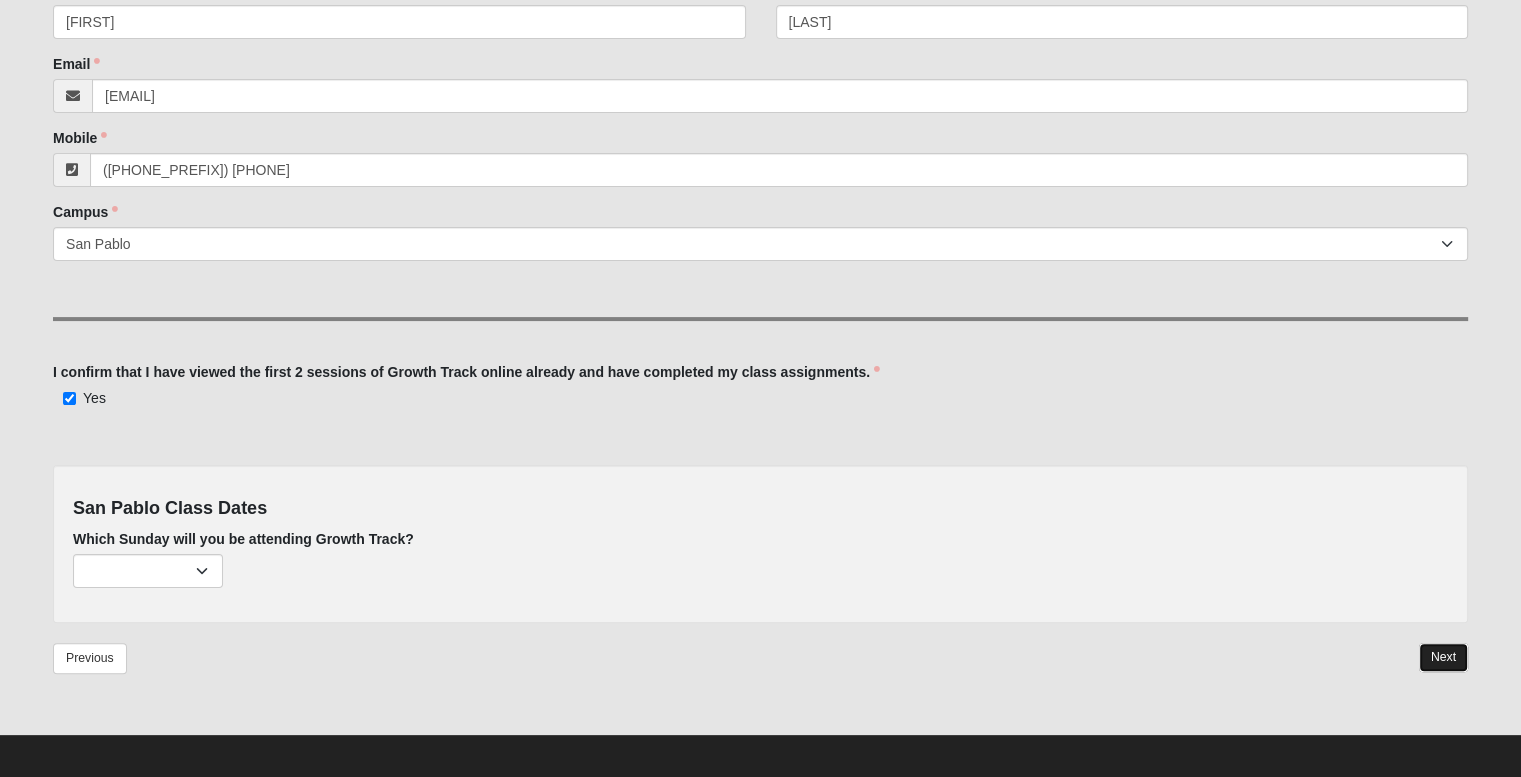 click on "Next" at bounding box center (1443, 657) 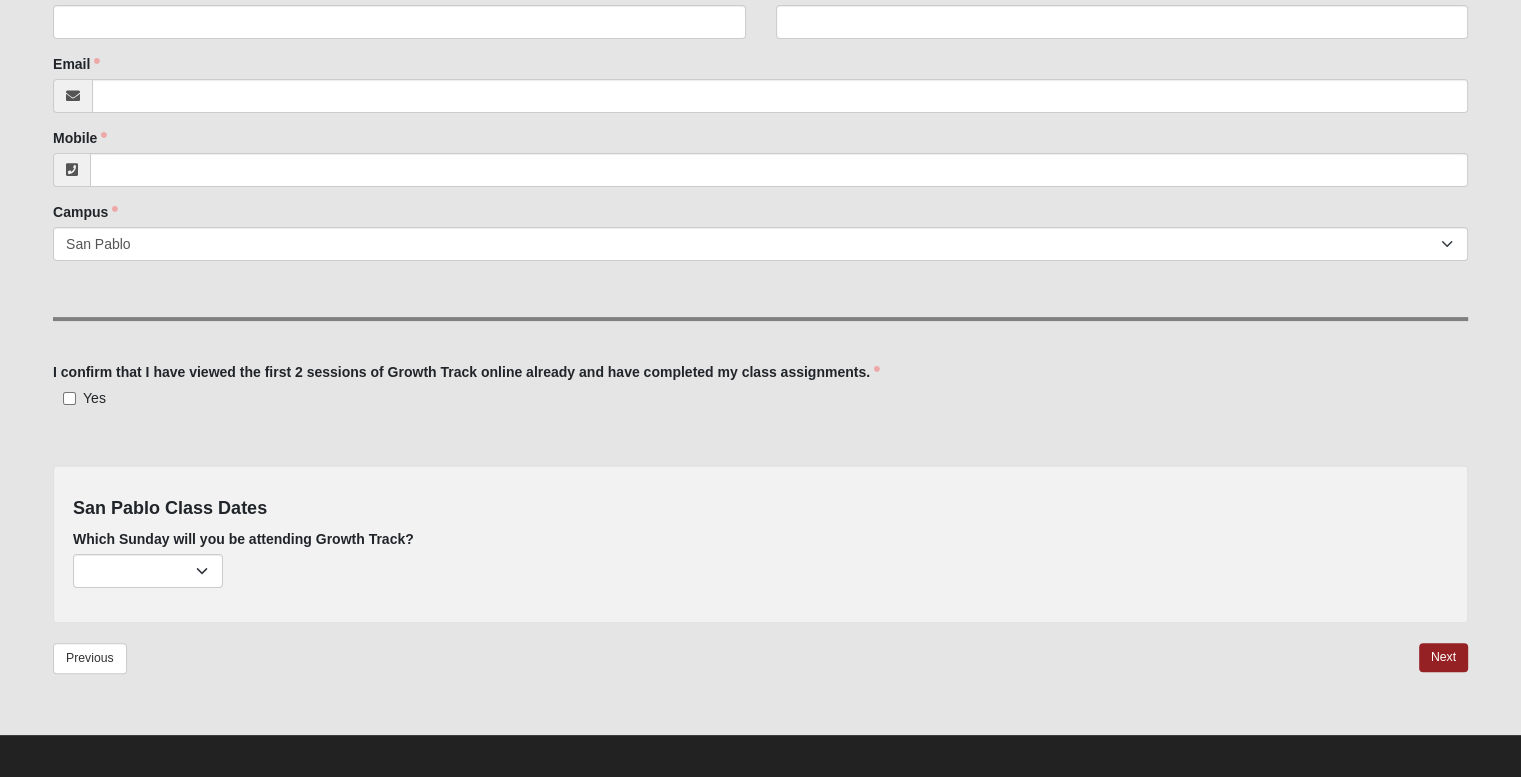 scroll, scrollTop: 0, scrollLeft: 0, axis: both 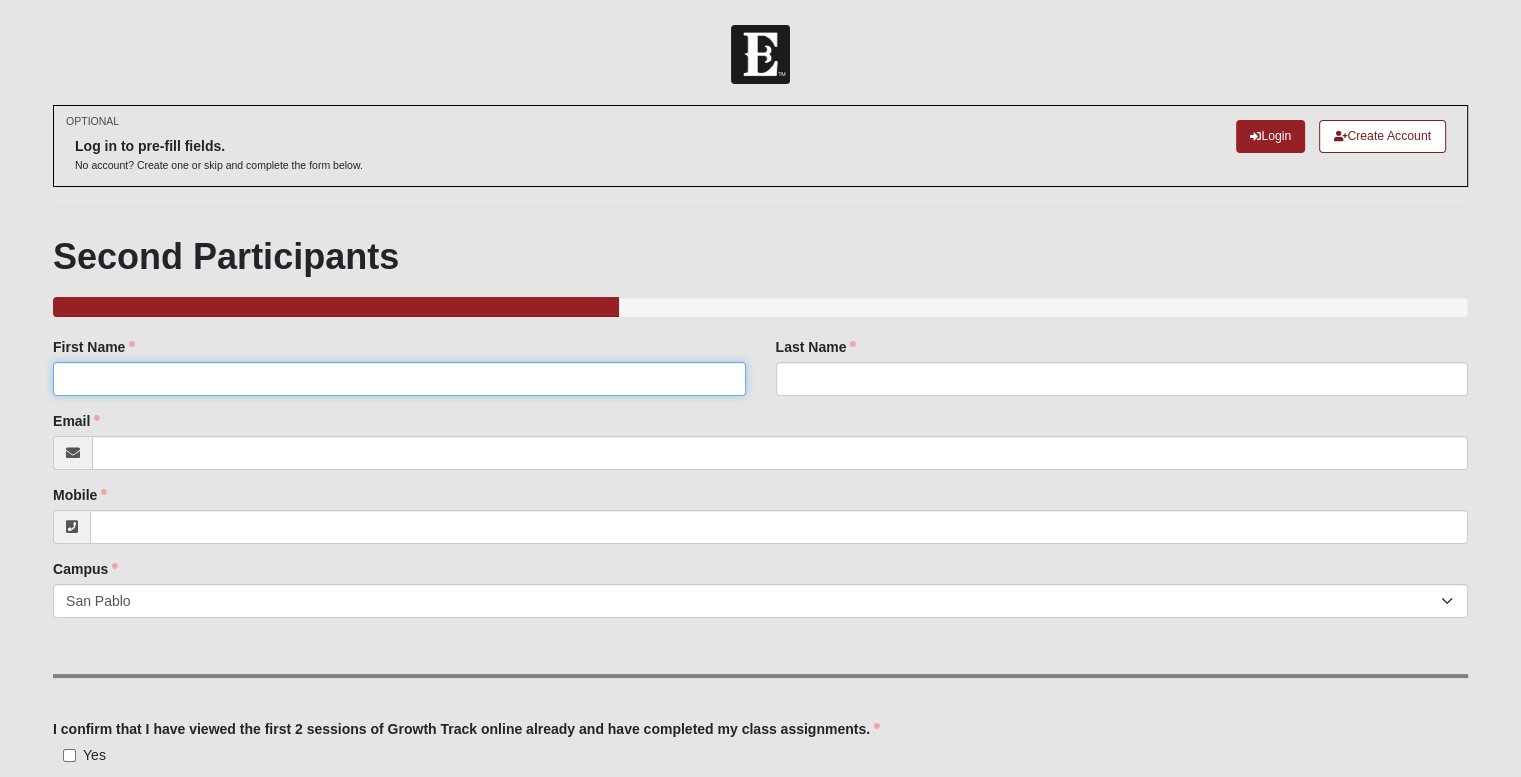 click on "First Name" at bounding box center [399, 379] 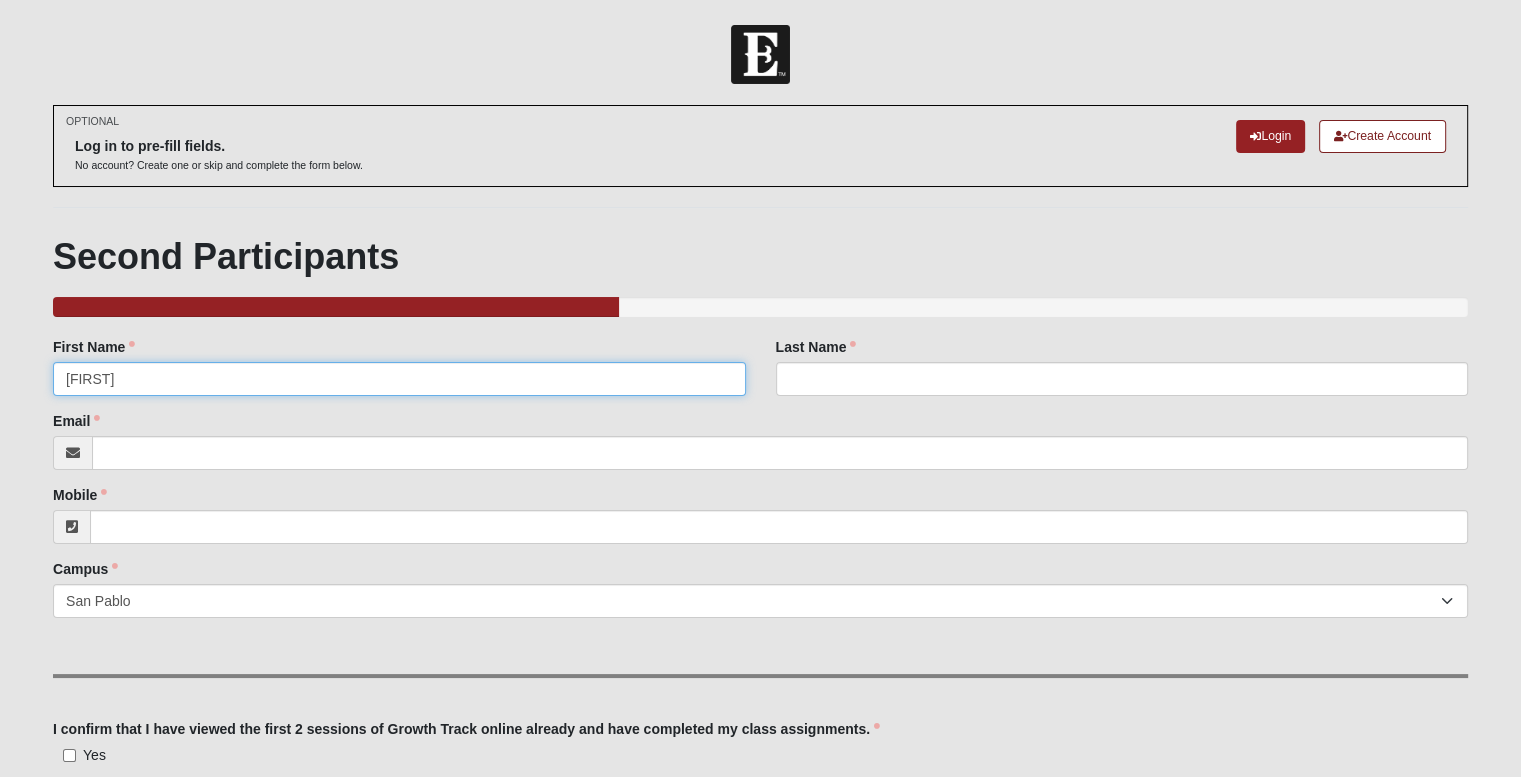 type on "[FIRST]" 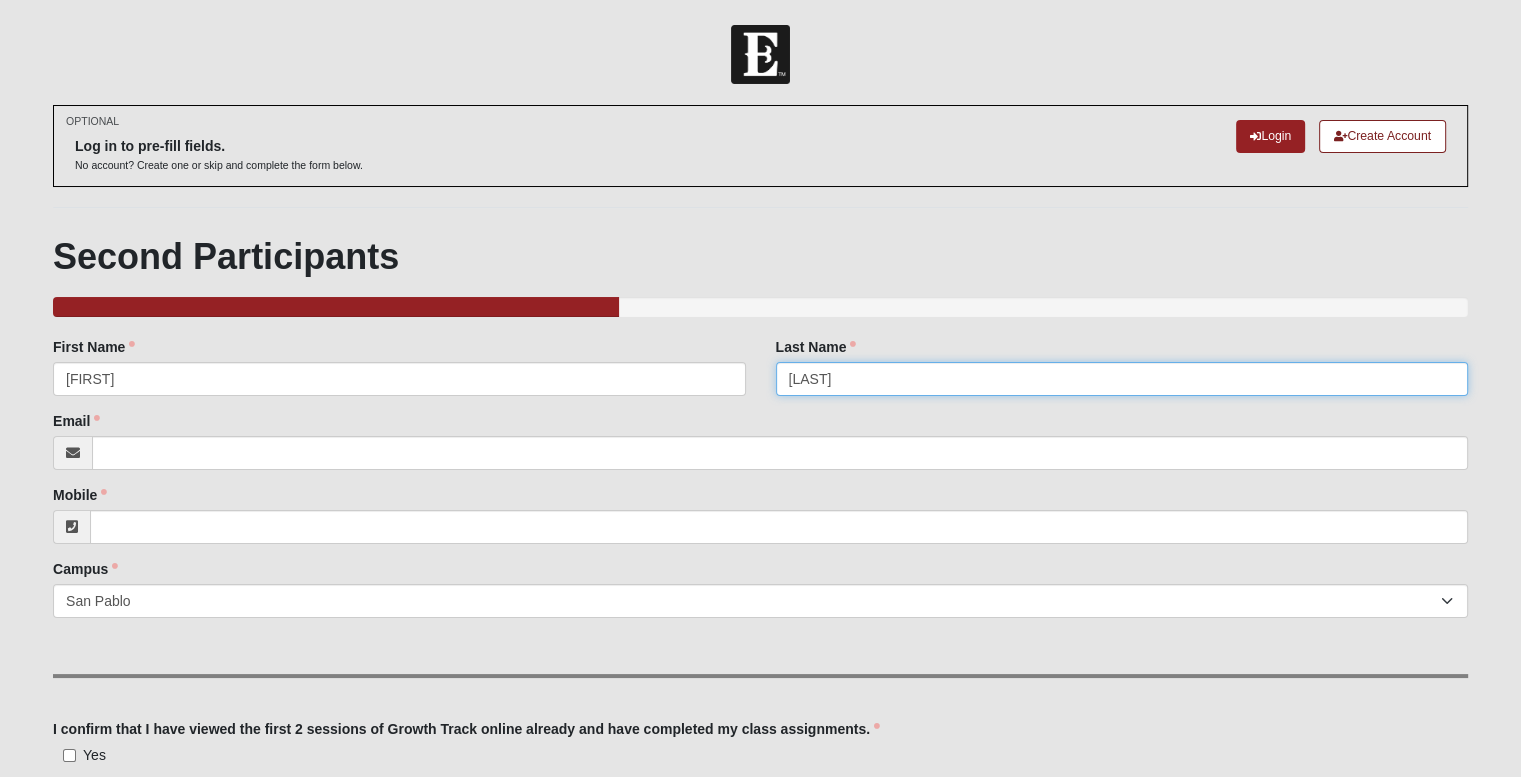 type on "[LAST]" 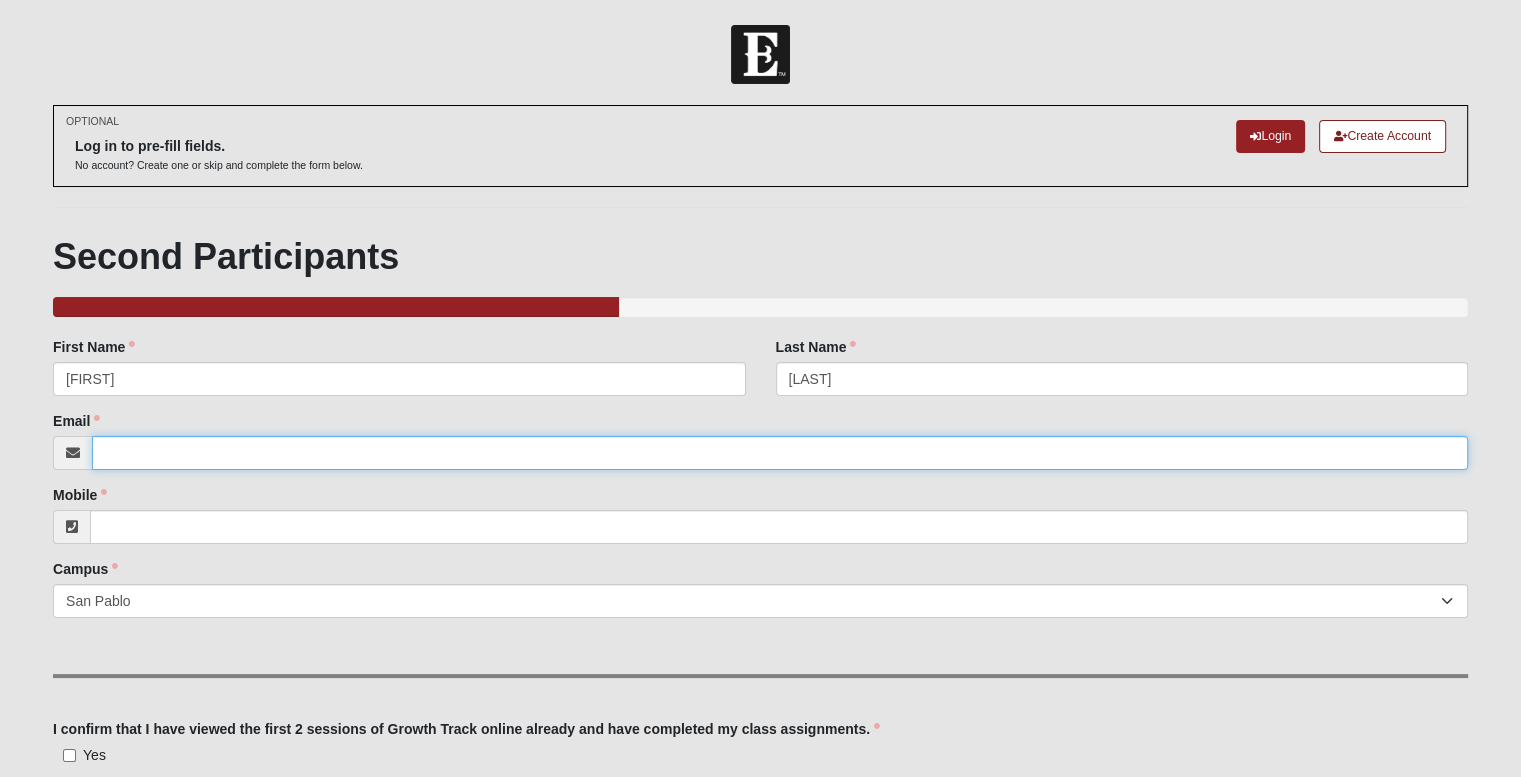click on "Email" at bounding box center (780, 453) 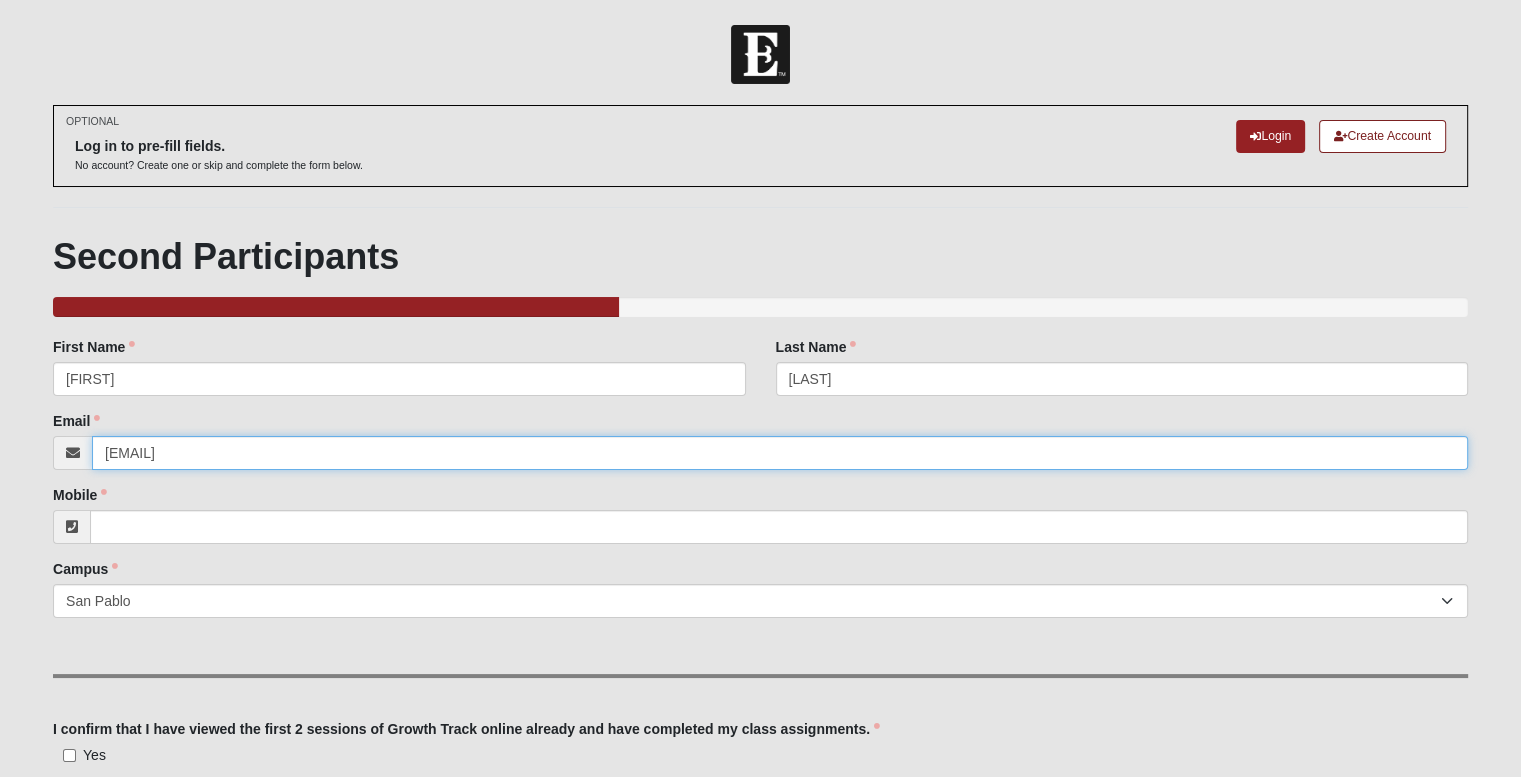 type on "[EMAIL]" 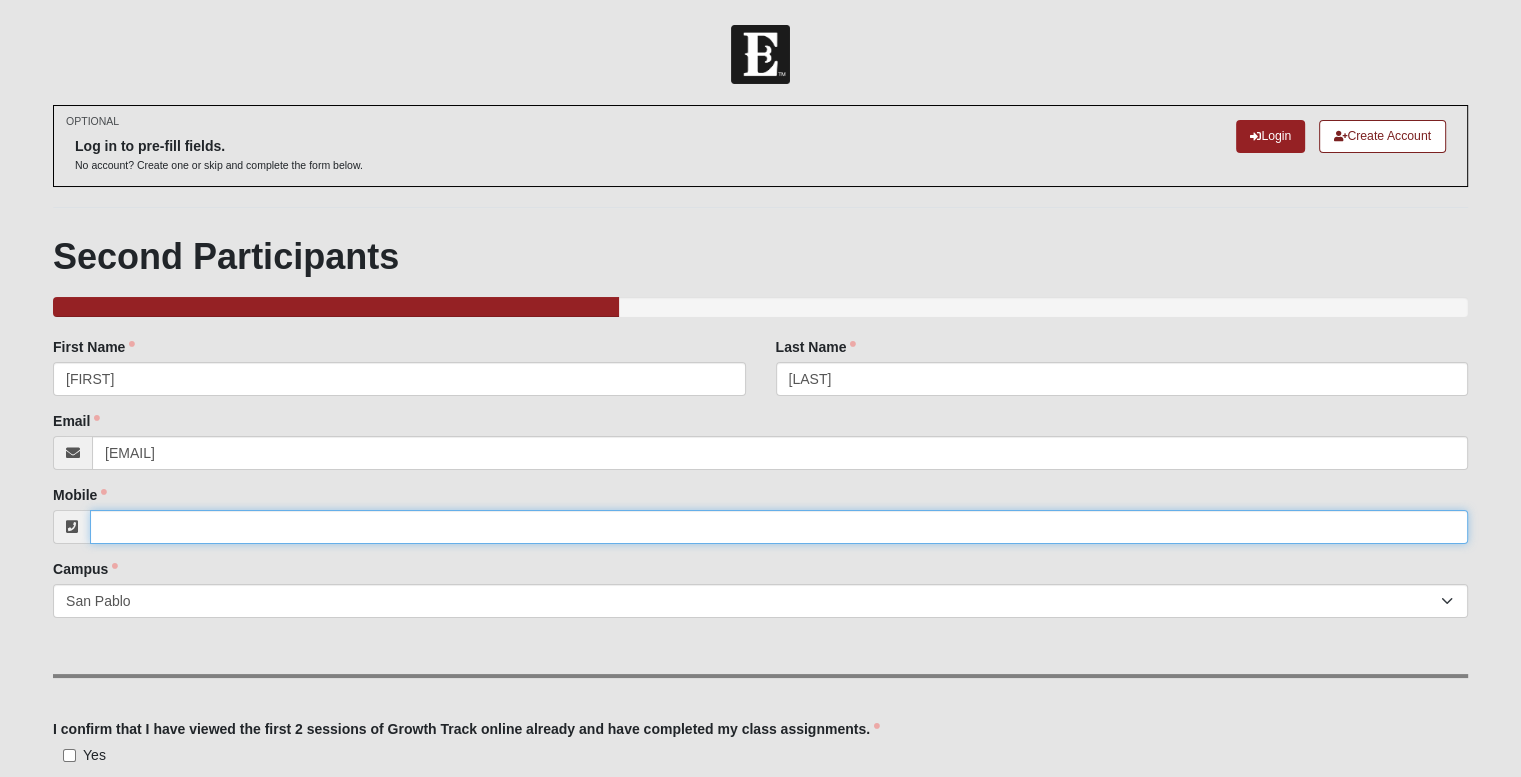 click on "Mobile" at bounding box center [779, 527] 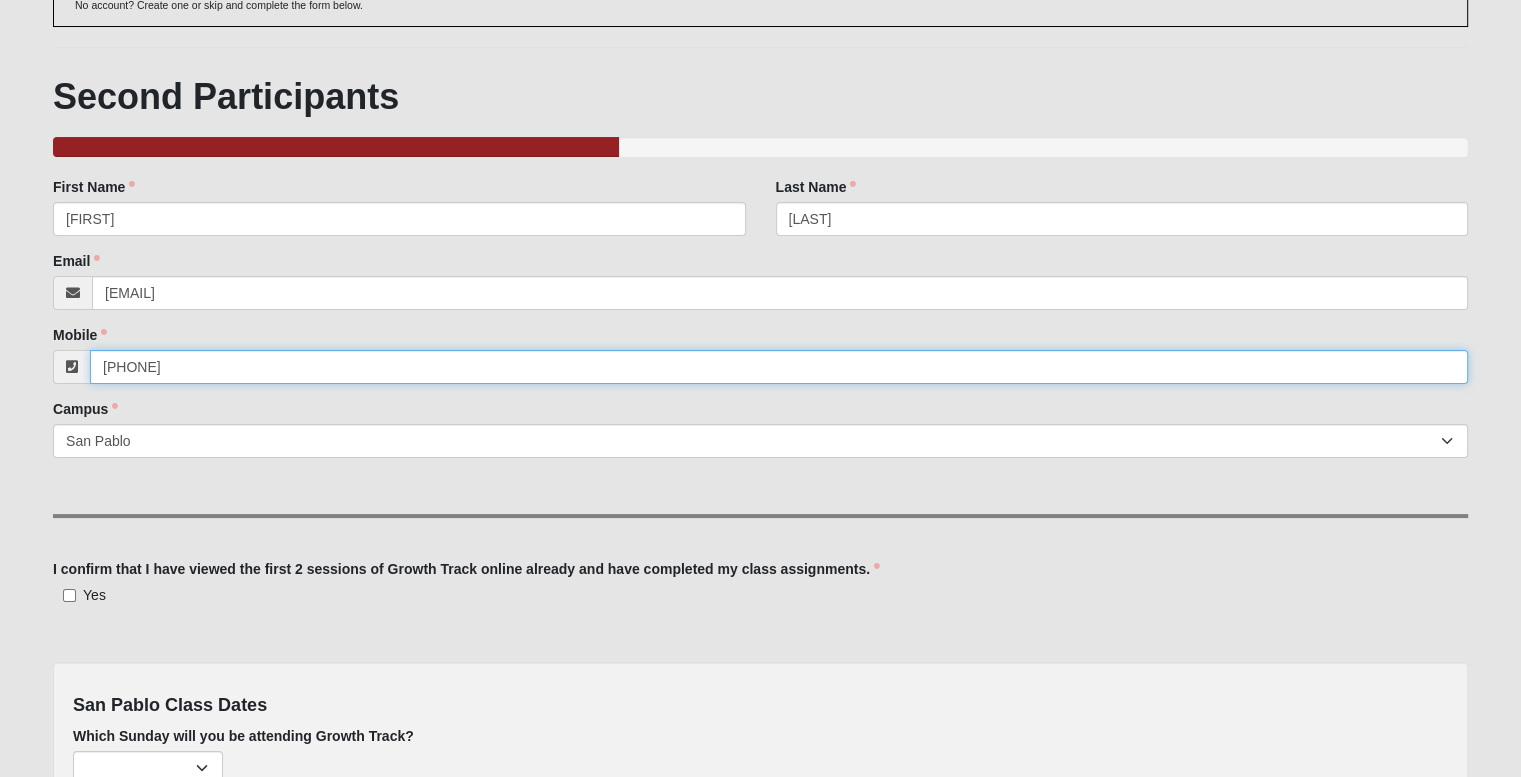 scroll, scrollTop: 163, scrollLeft: 0, axis: vertical 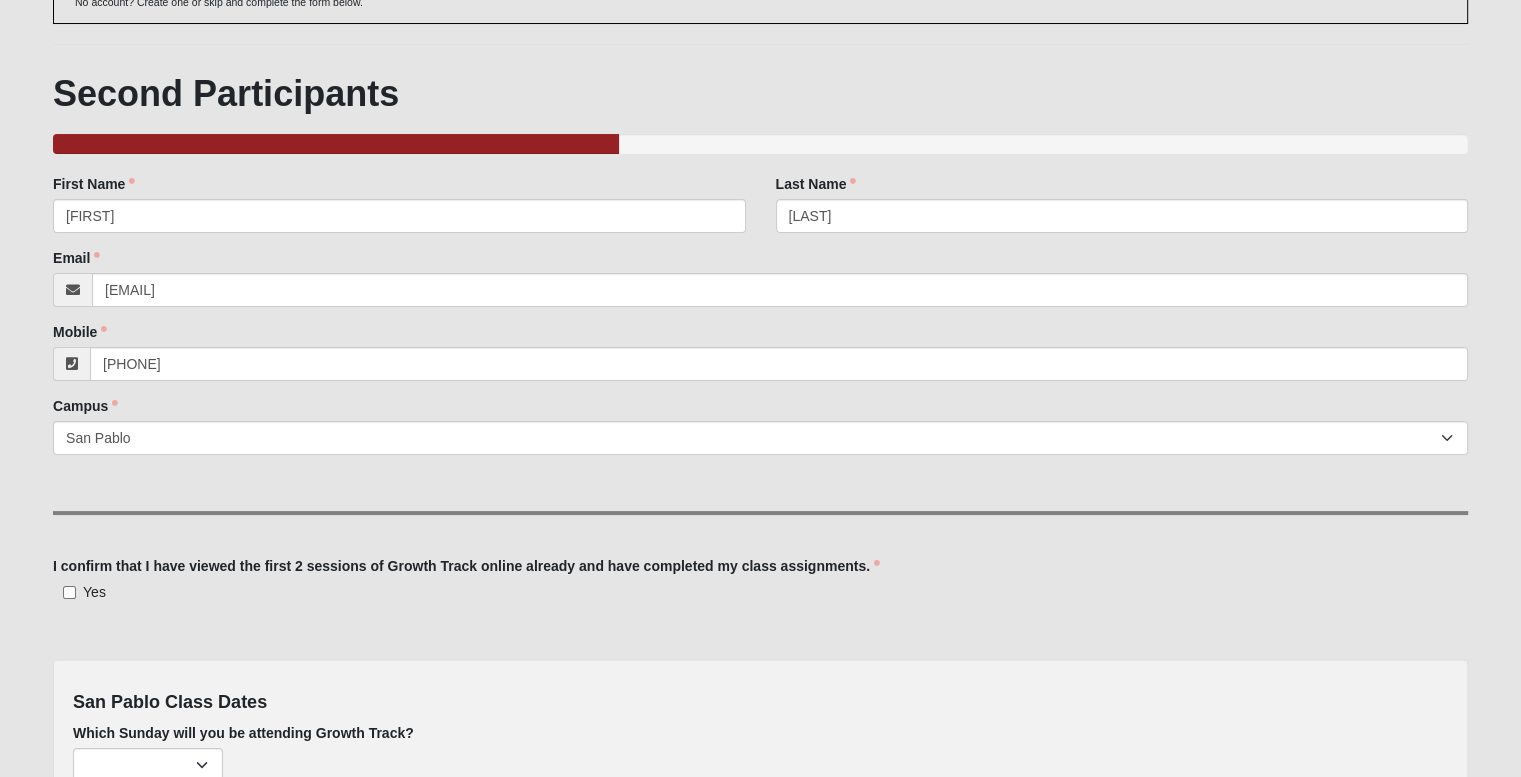 type on "([PHONE_PREFIX]) [PHONE]" 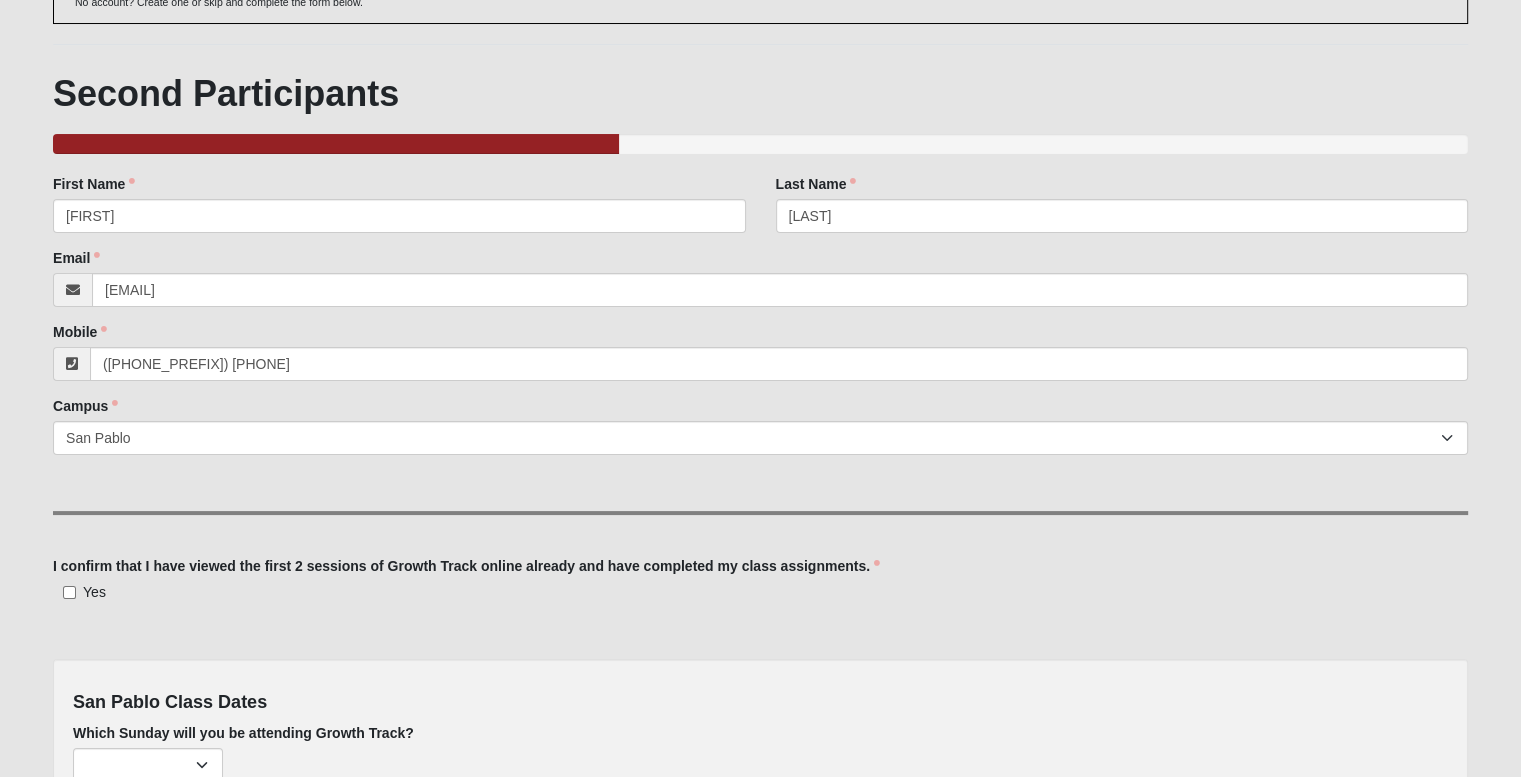 click on "Yes" at bounding box center (94, 592) 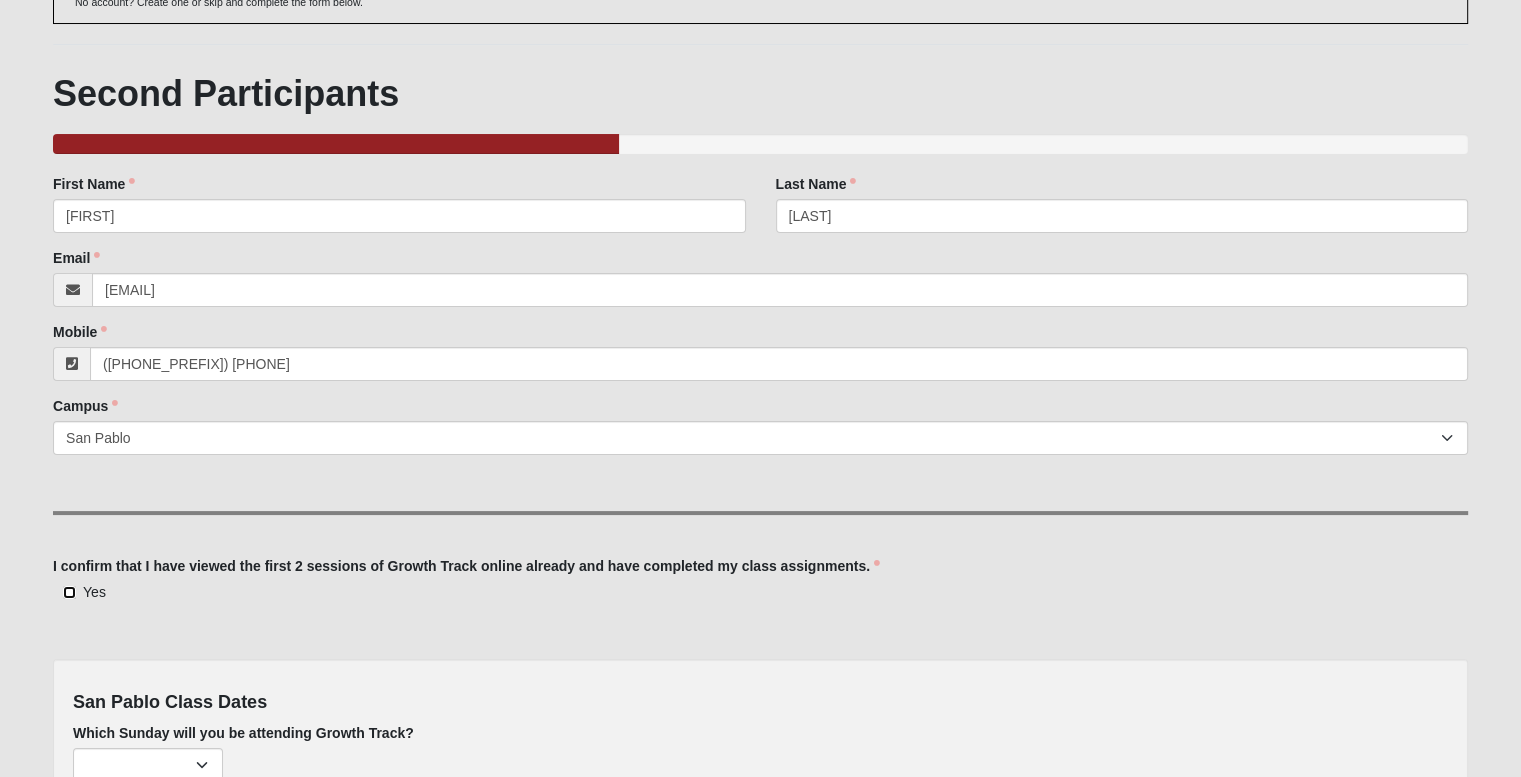 click on "Yes" at bounding box center [69, 592] 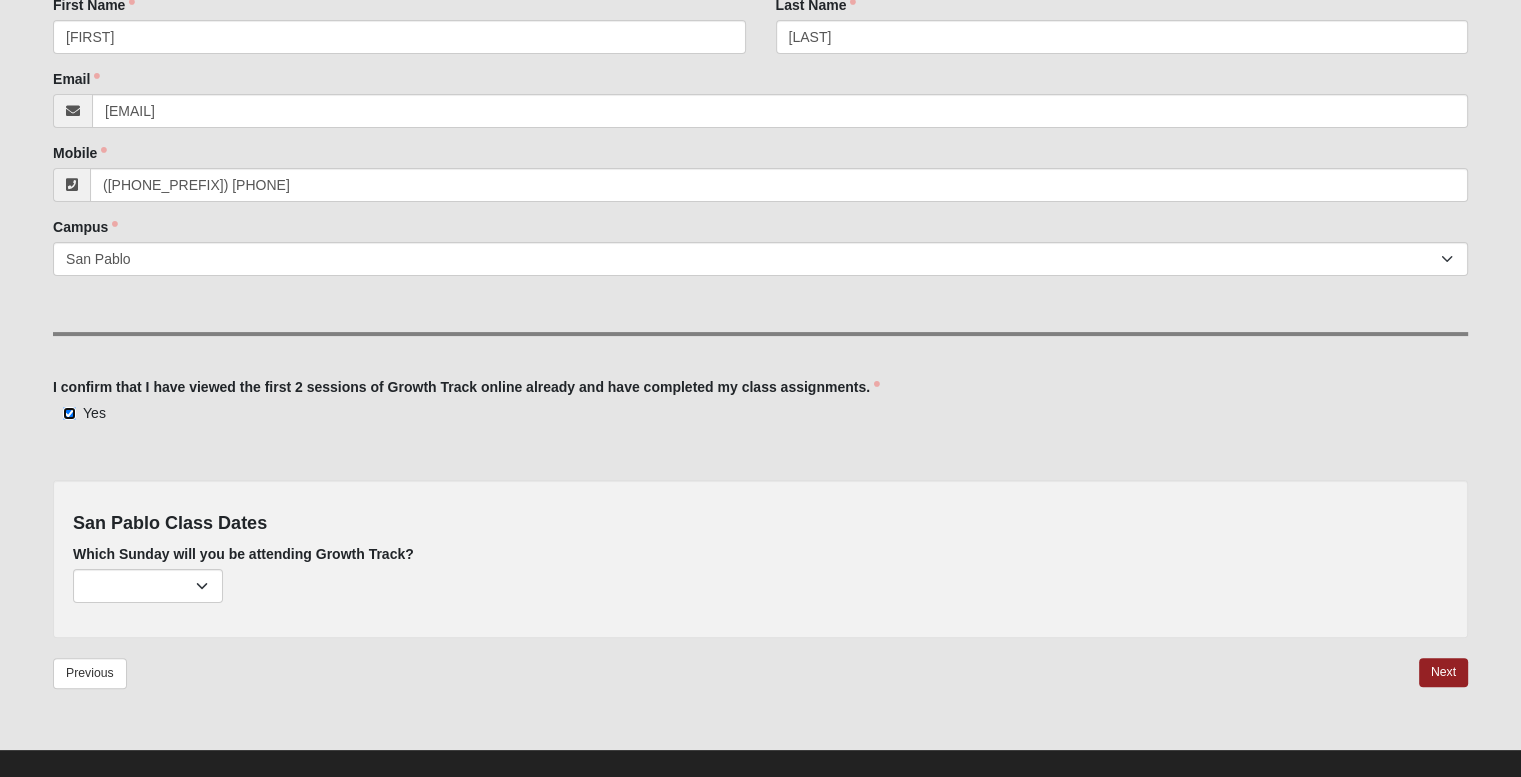 scroll, scrollTop: 343, scrollLeft: 0, axis: vertical 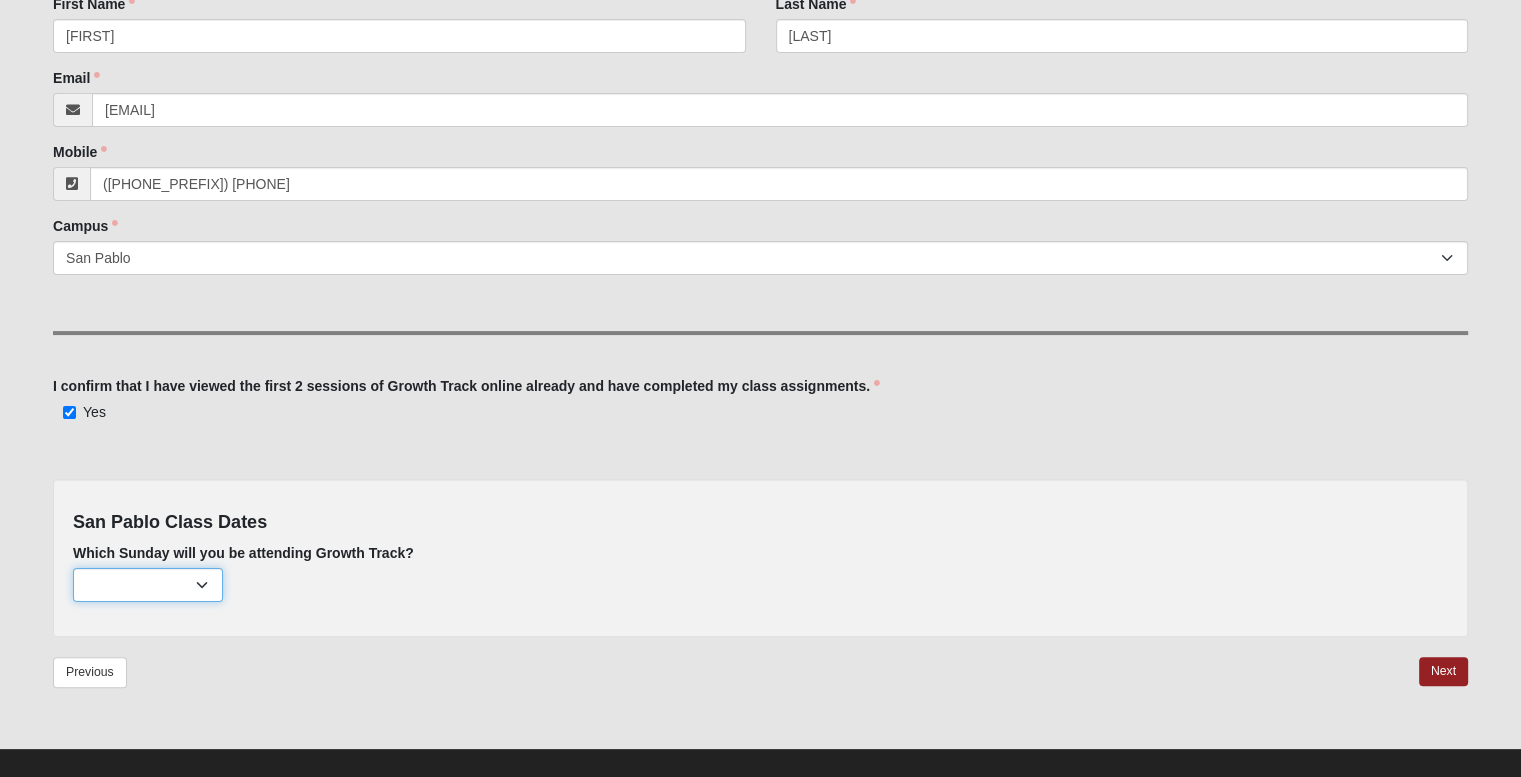 click on "[MONTH] [DAY] ([NUMBER] remaining)
[MONTH] [DAY] ([NUMBER] remaining)
[MONTH] [DAY] ([NUMBER] remaining)
[MONTH] [DAY] ([NUMBER] remaining)
[MONTH] [DAY] ([NUMBER] remaining)" at bounding box center (148, 585) 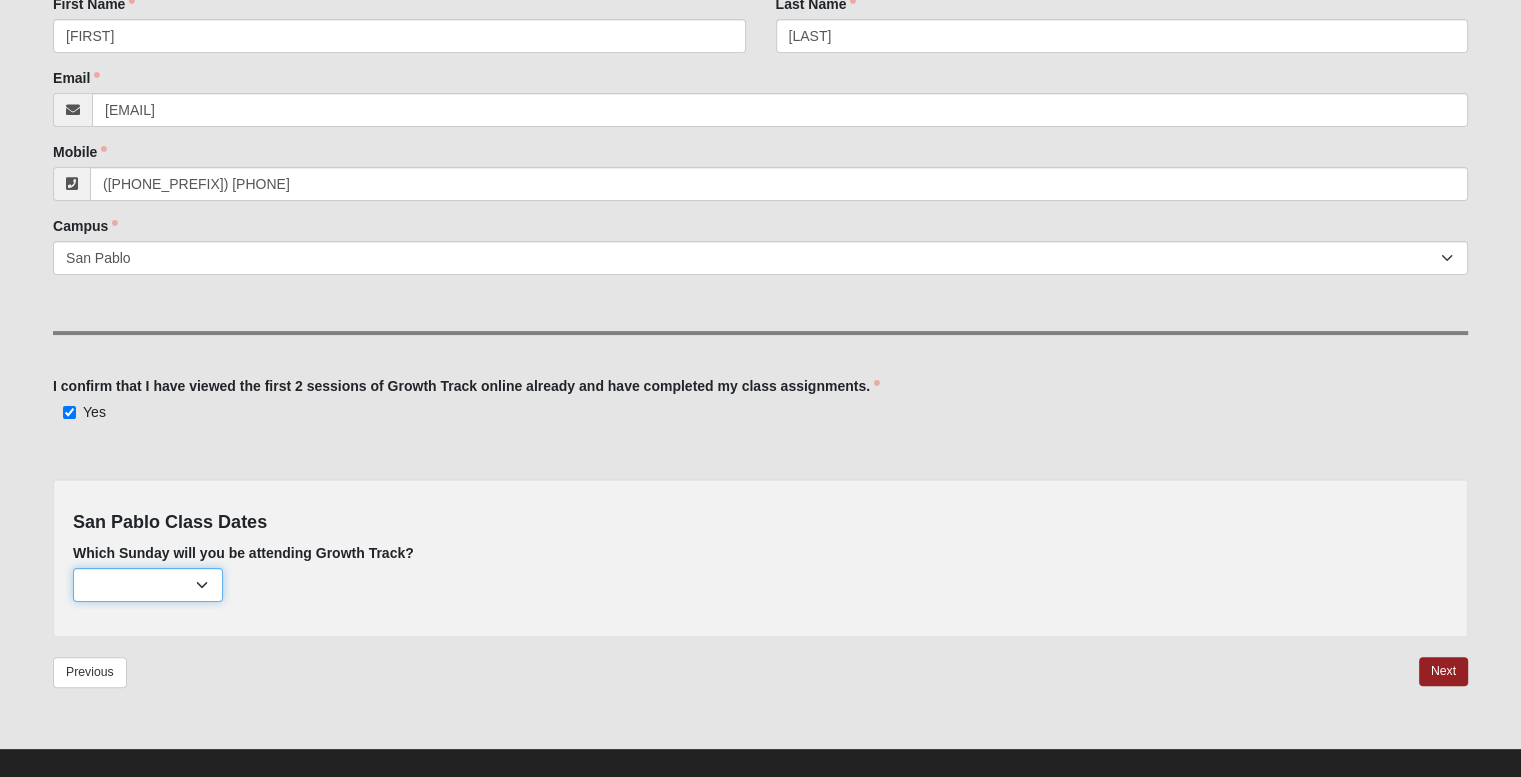 select on "[PHONE_PREFIX]" 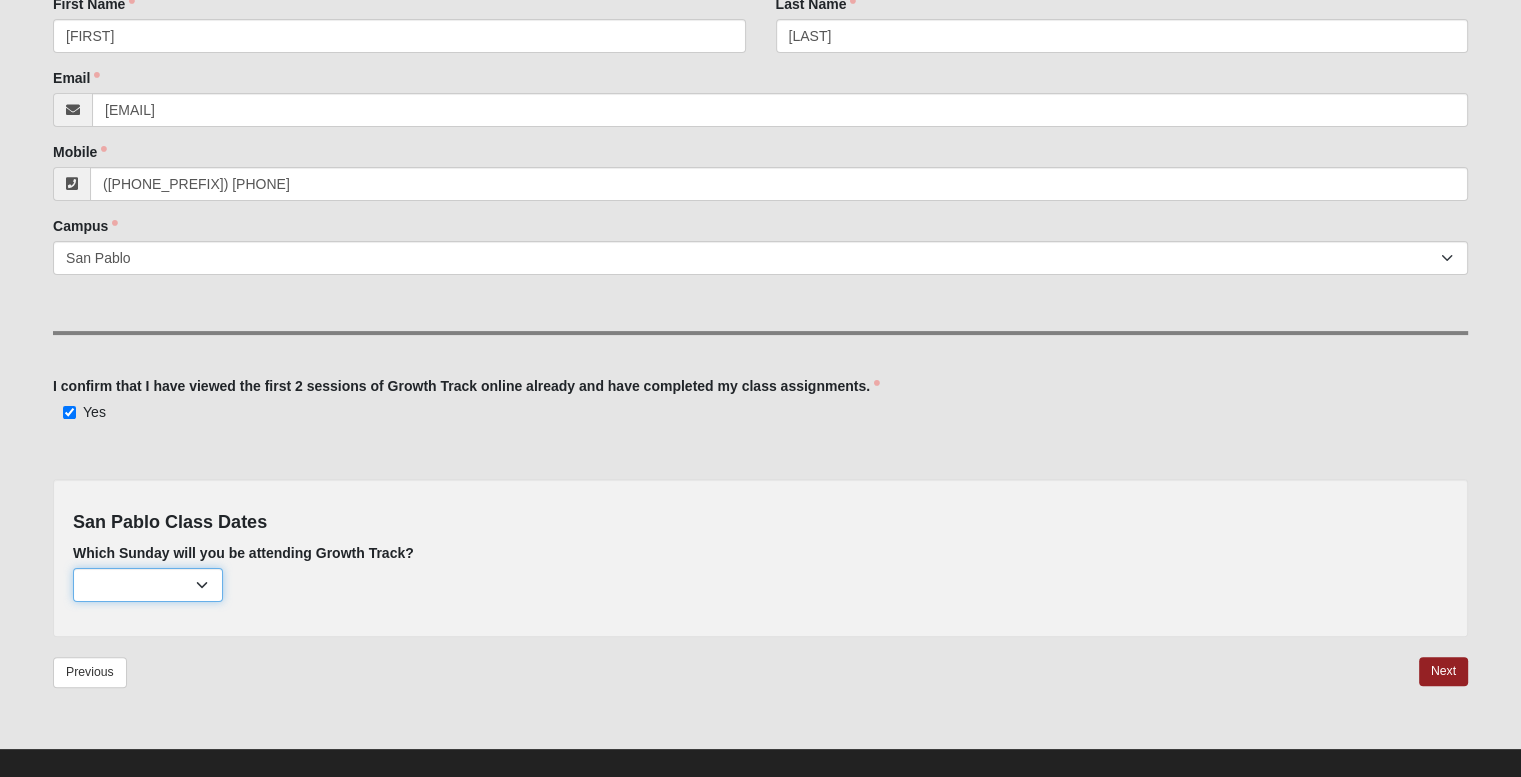 click on "[MONTH] [DAY] ([NUMBER] remaining)
[MONTH] [DAY] ([NUMBER] remaining)
[MONTH] [DAY] ([NUMBER] remaining)
[MONTH] [DAY] ([NUMBER] remaining)
[MONTH] [DAY] ([NUMBER] remaining)" at bounding box center (148, 585) 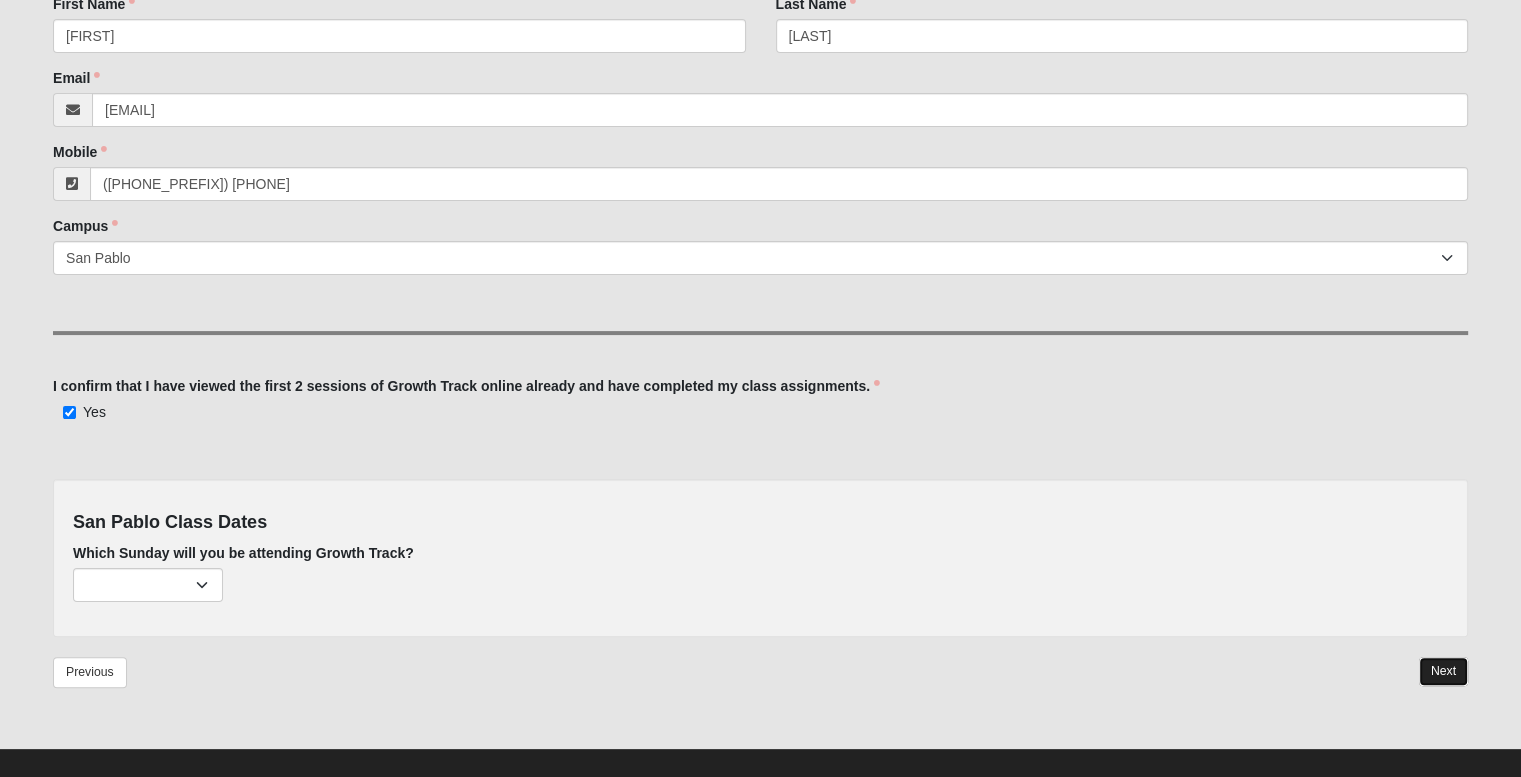 click on "Next" at bounding box center [1443, 671] 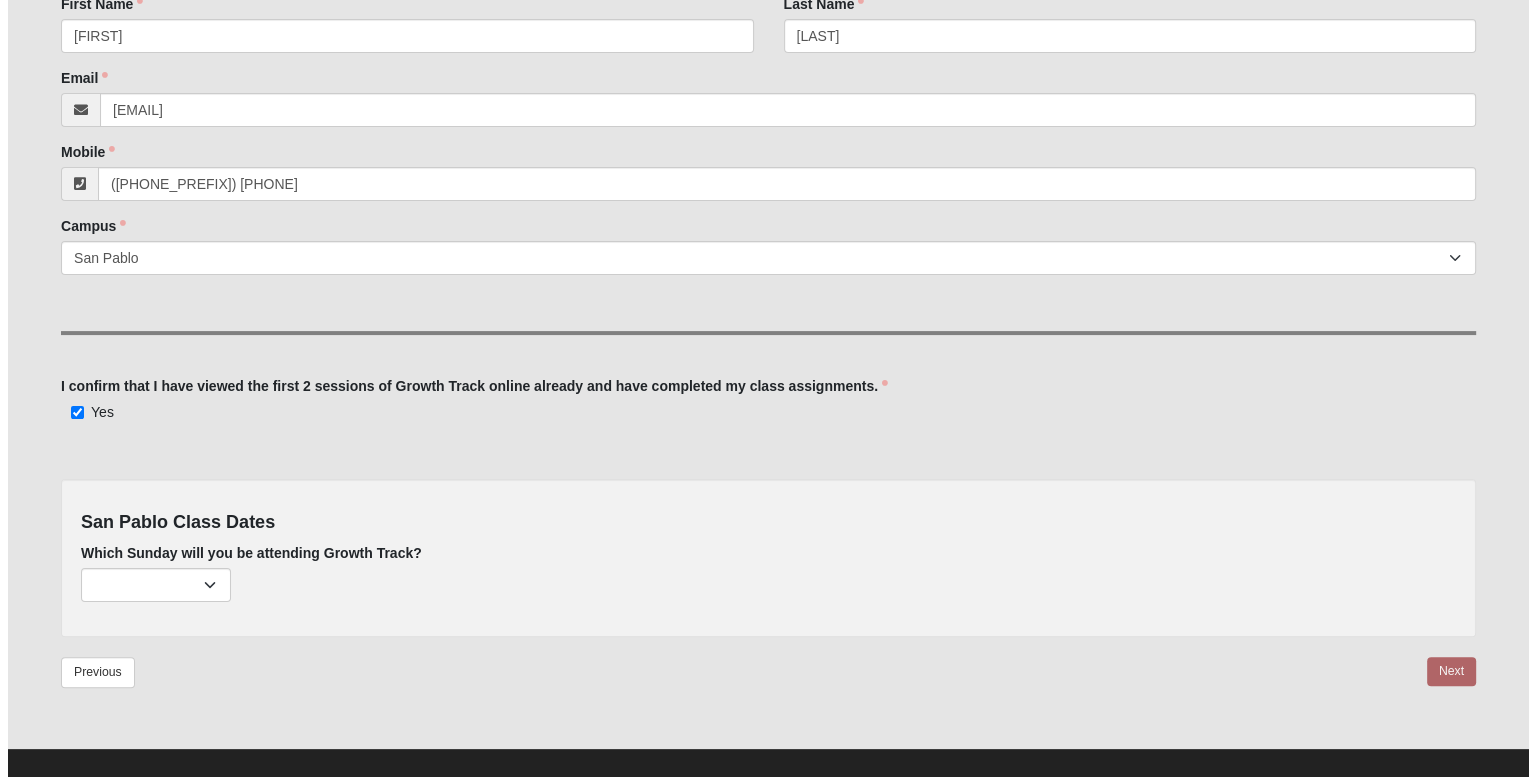 scroll, scrollTop: 0, scrollLeft: 0, axis: both 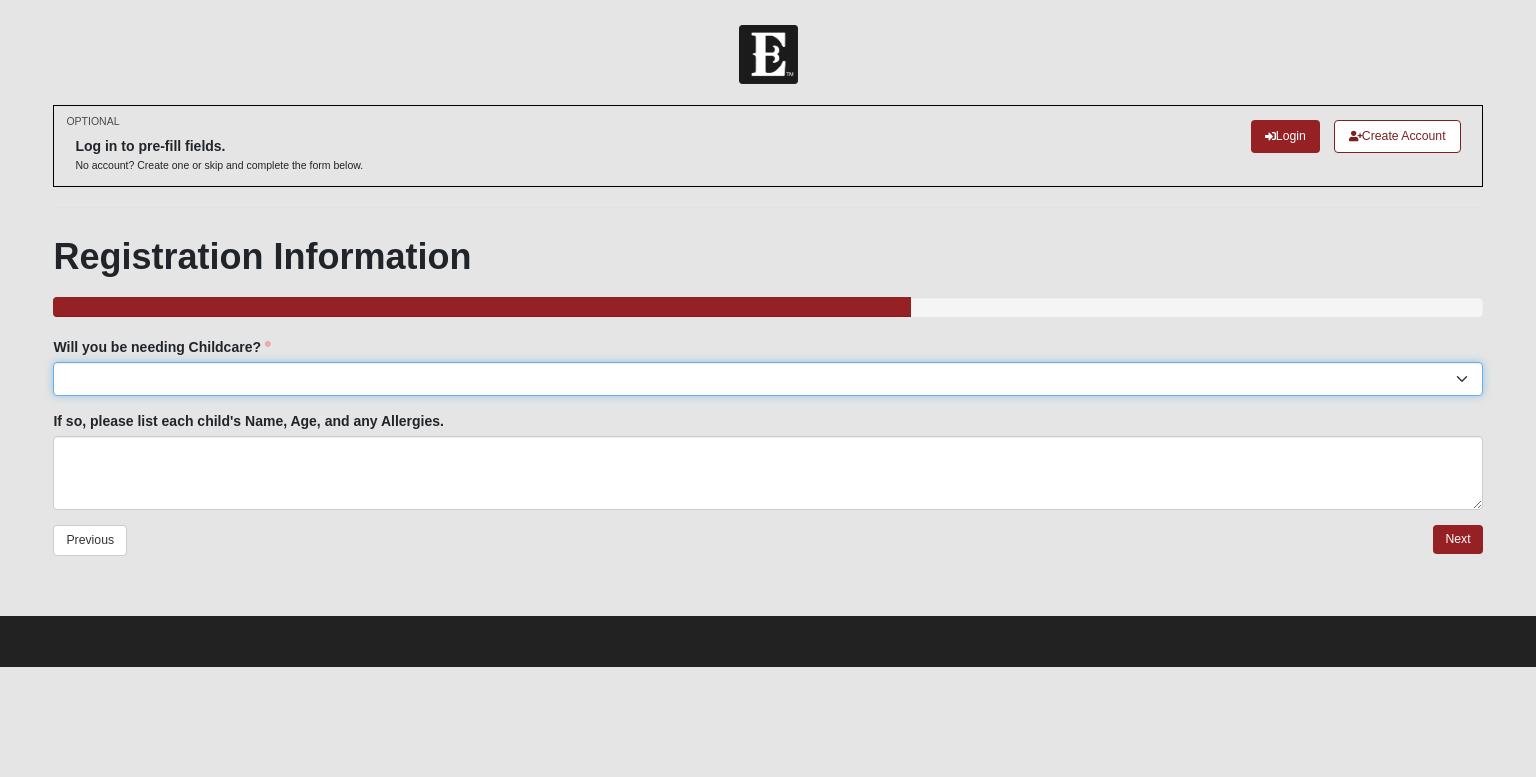 click on "Yes
No" at bounding box center [767, 379] 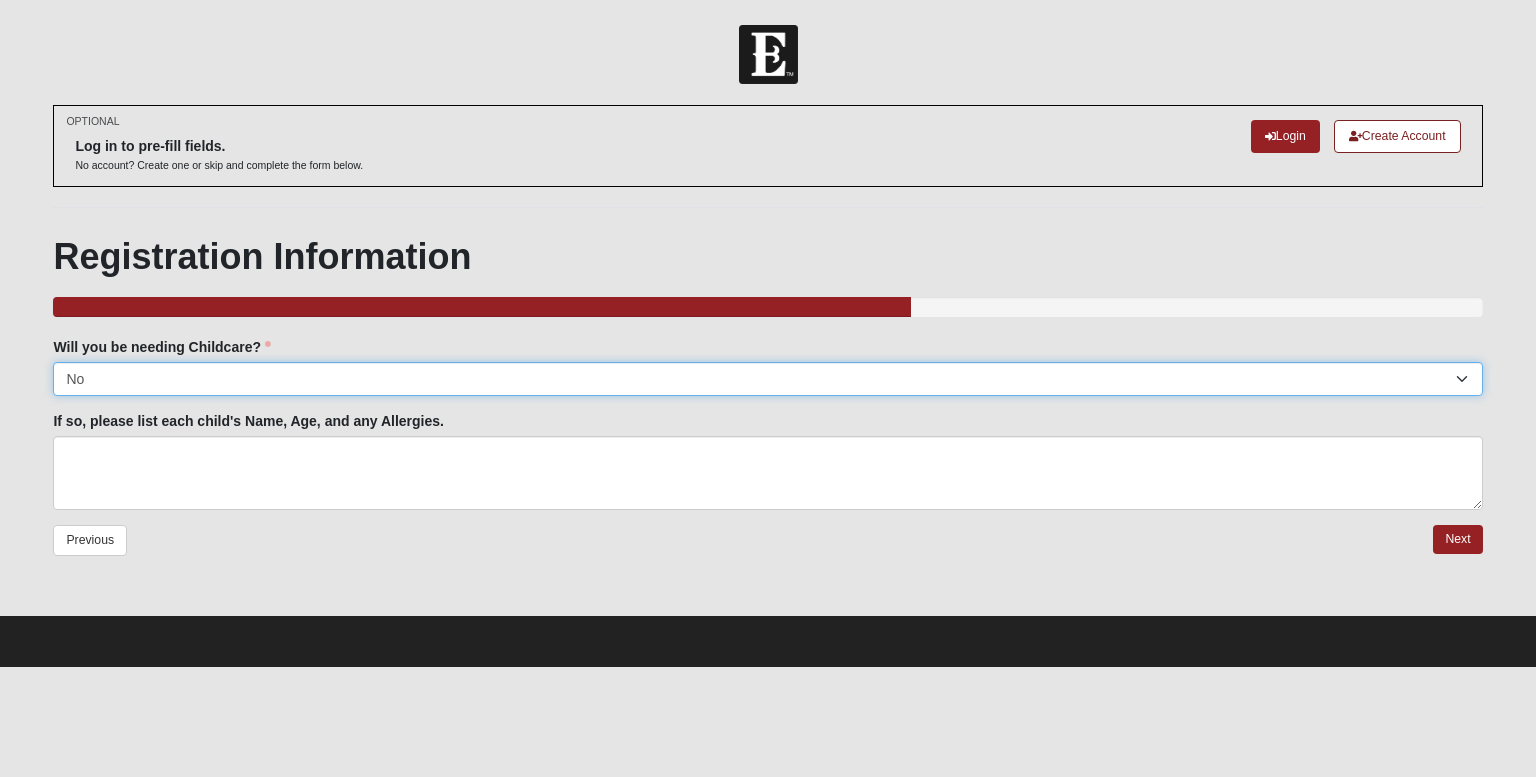click on "Yes
No" at bounding box center (767, 379) 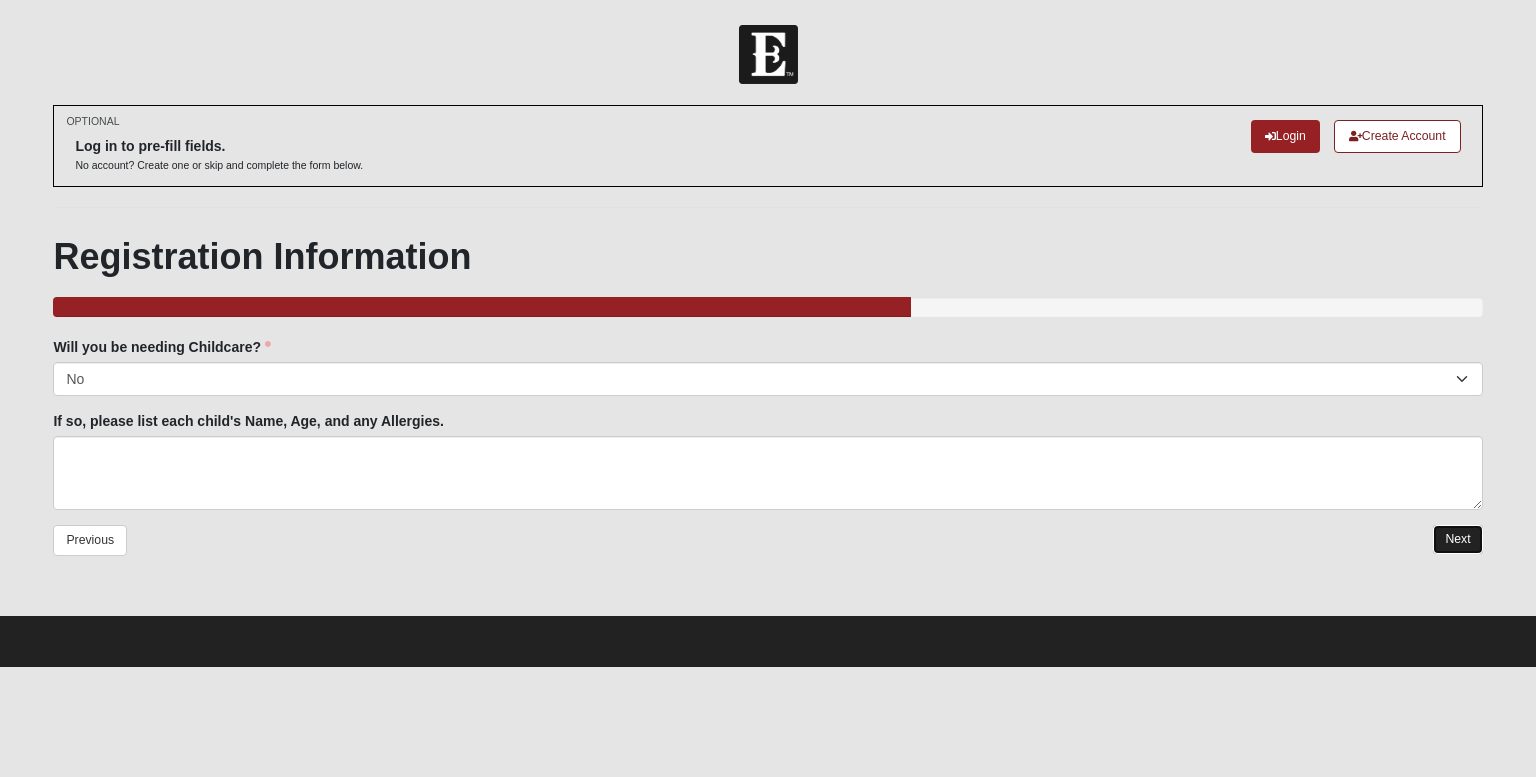 click on "Next" at bounding box center (1457, 539) 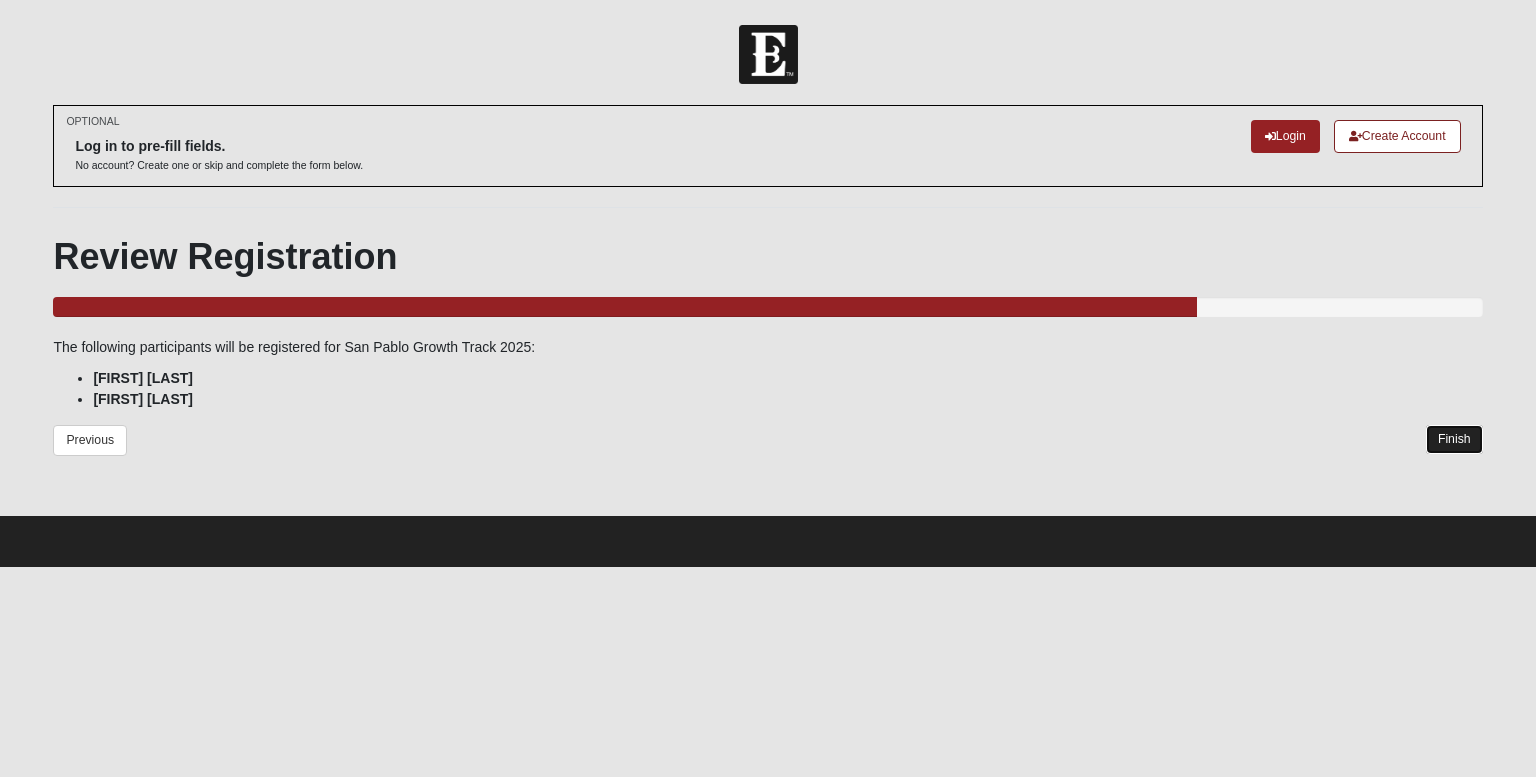 click on "Finish" at bounding box center (1454, 439) 